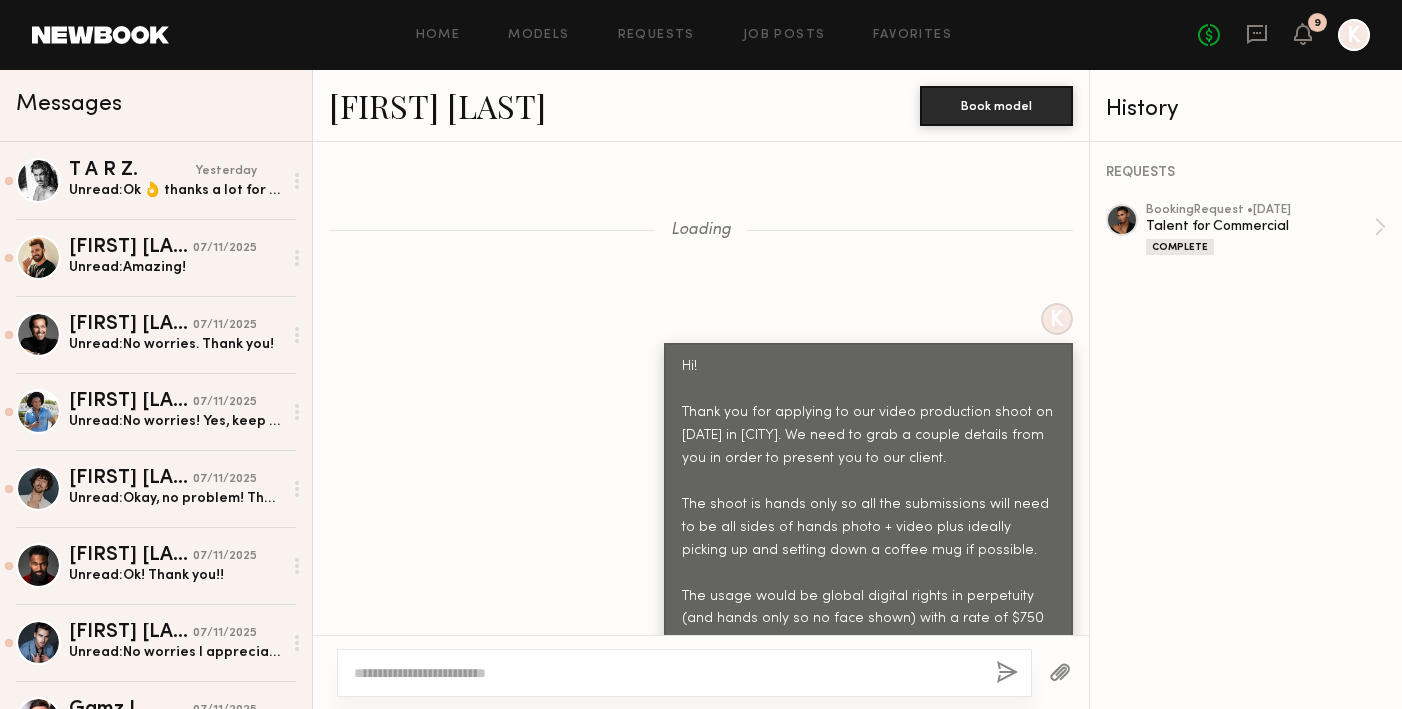 scroll, scrollTop: 0, scrollLeft: 0, axis: both 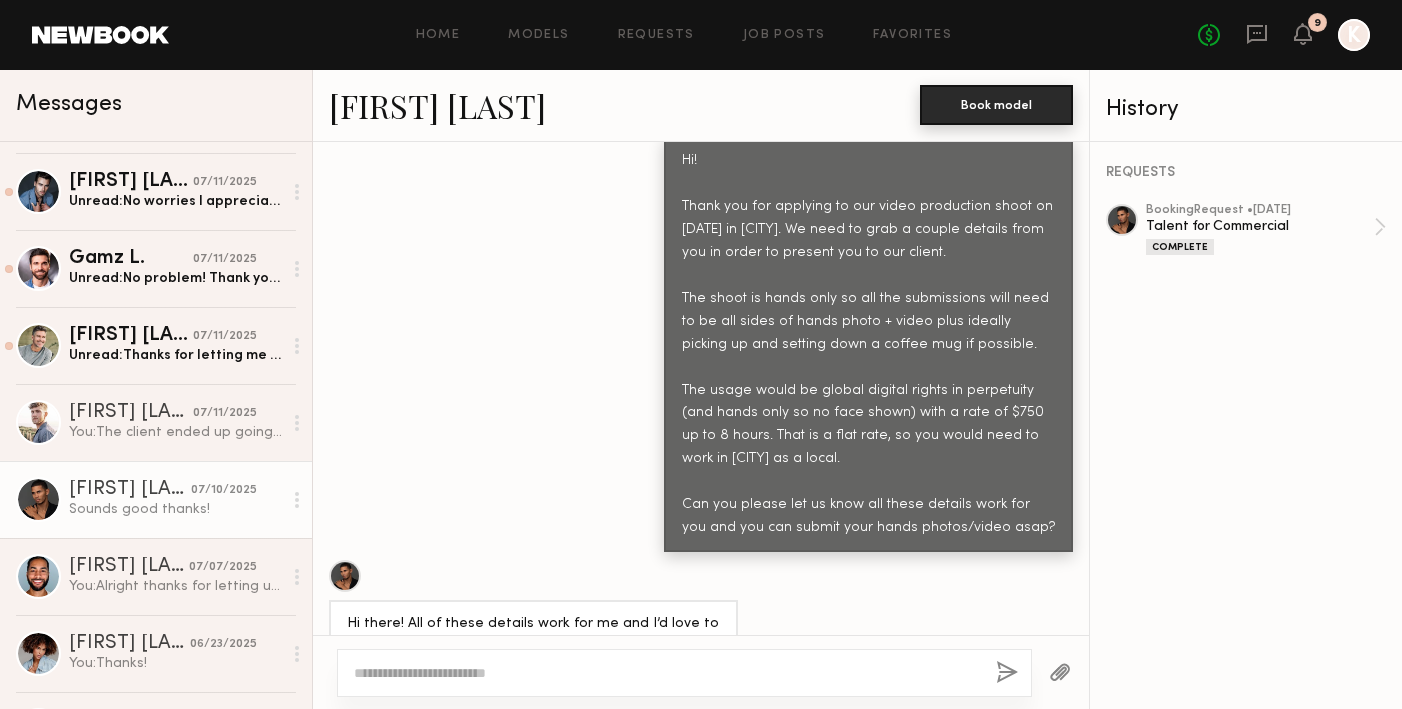 click on "Book model" 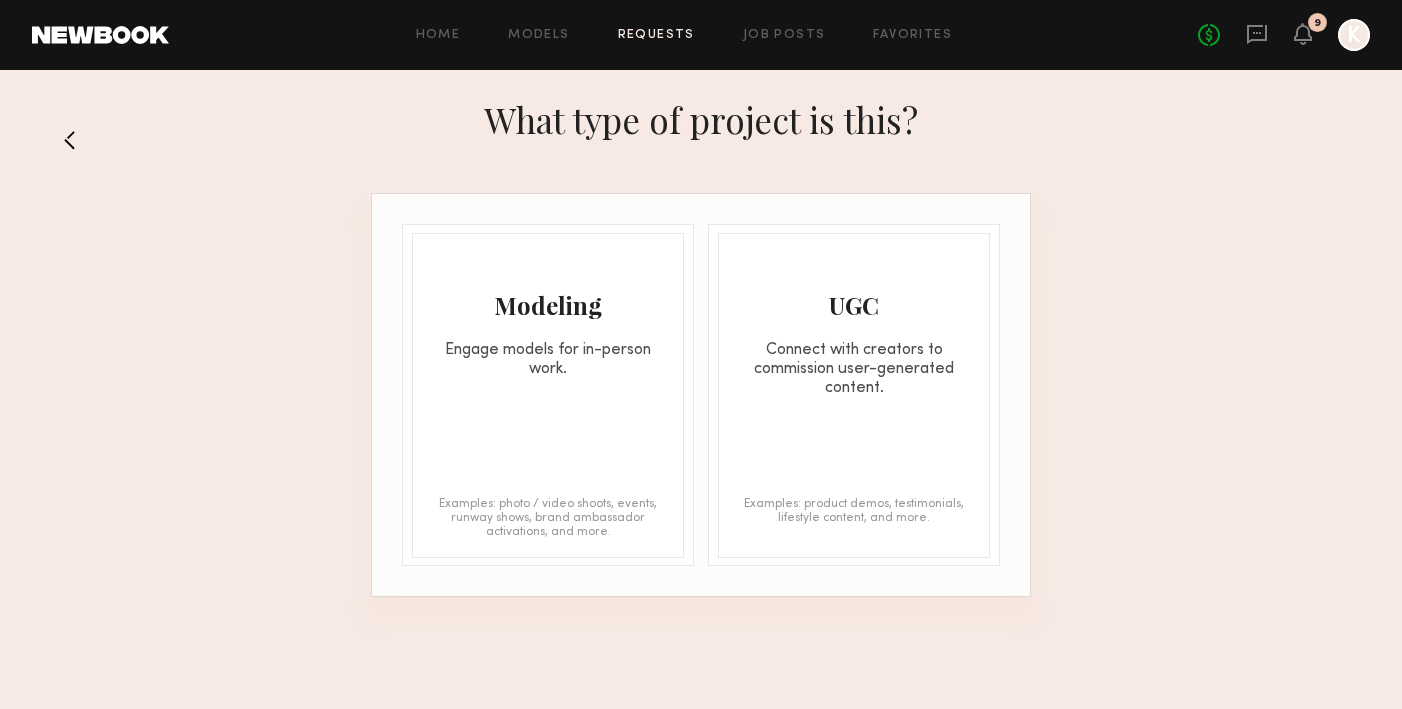click on "Modeling Engage models for in-person work. Examples: photo / video shoots, events, runway shows, brand ambassador activations, and more." 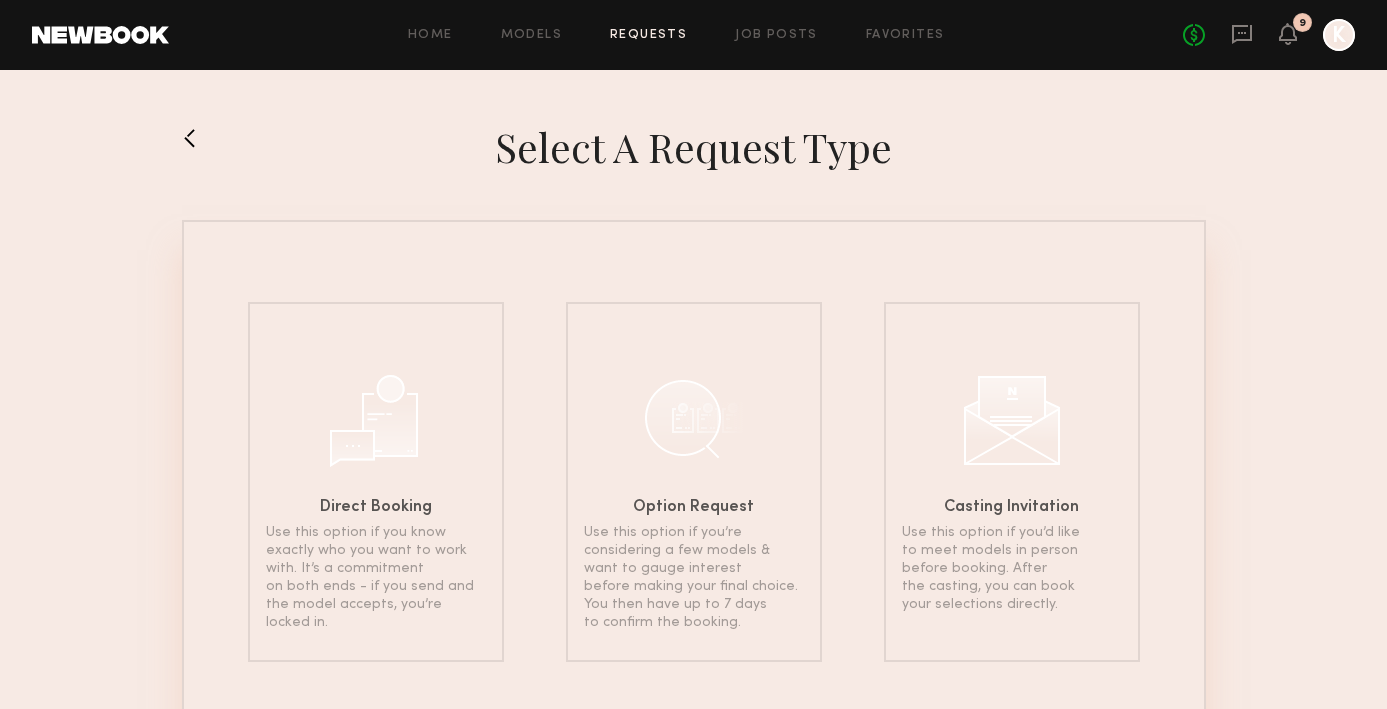 click 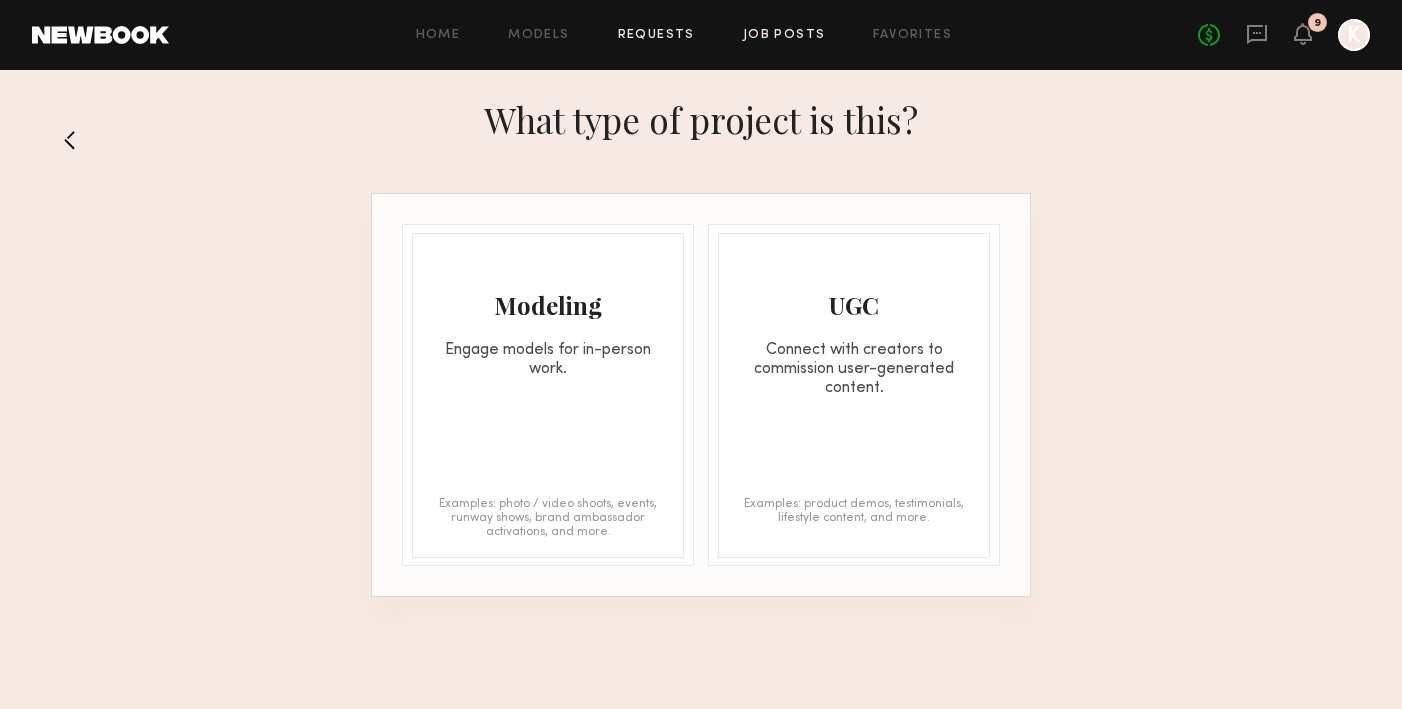 click on "Job Posts" 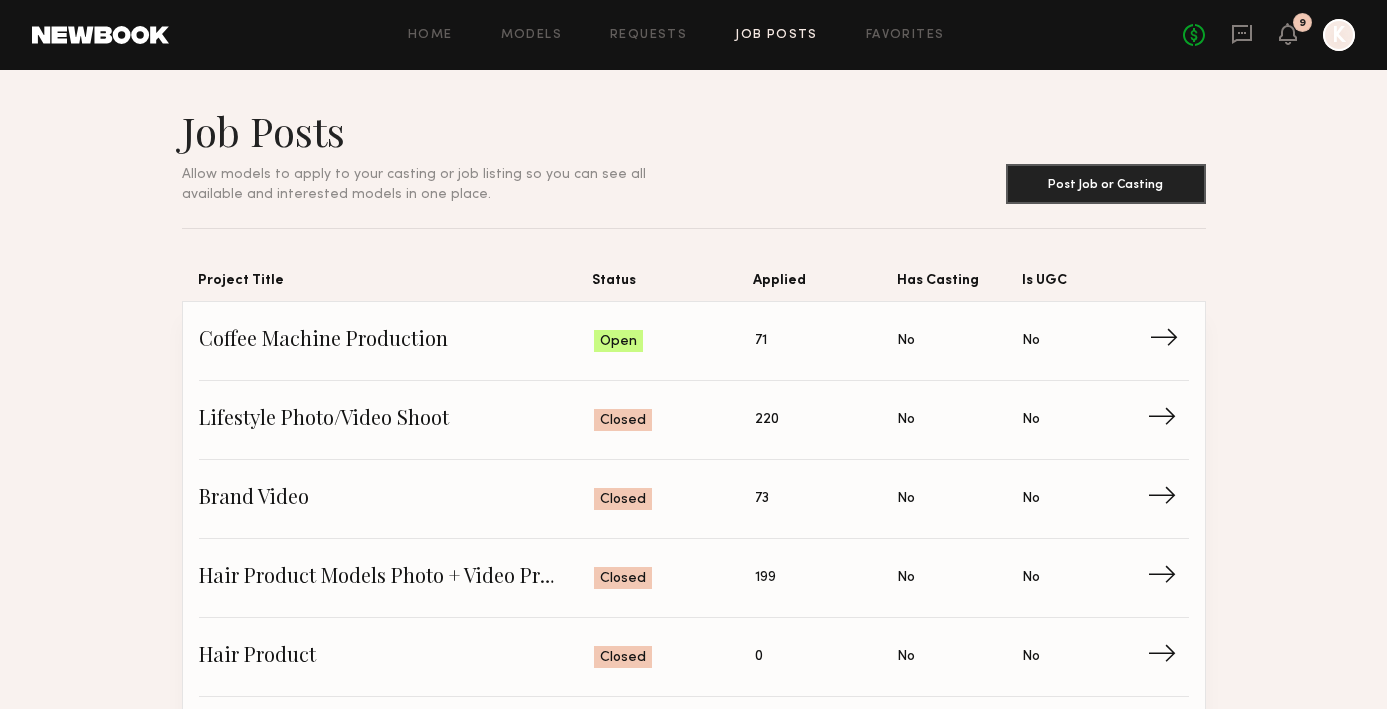 click on "Coffee Machine Production" 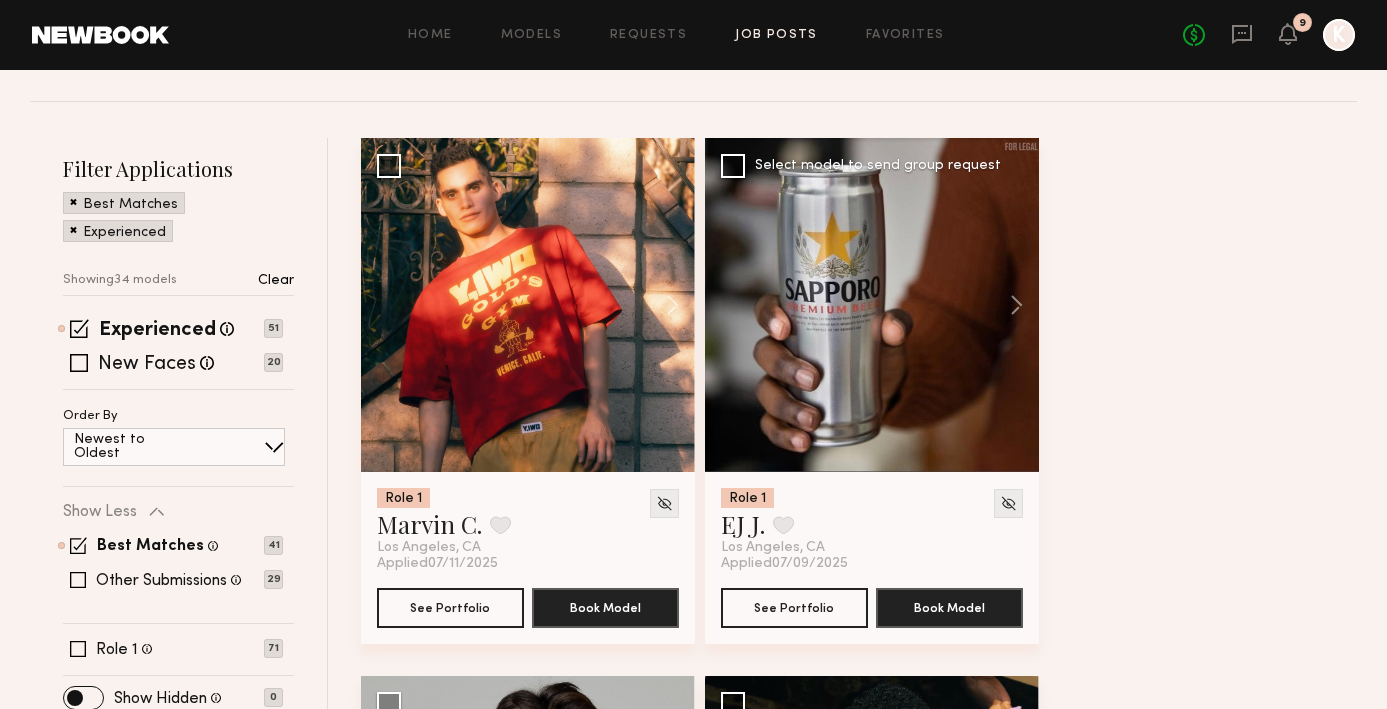 scroll, scrollTop: 220, scrollLeft: 0, axis: vertical 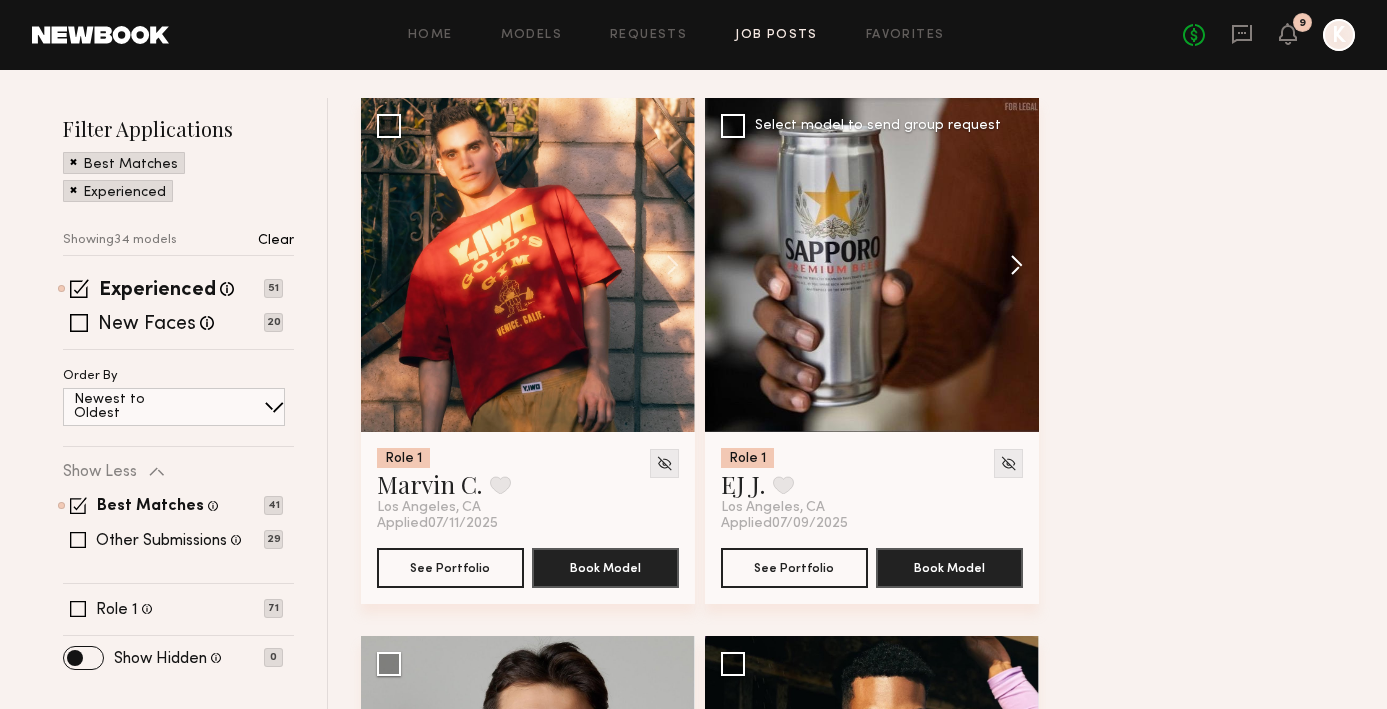 click 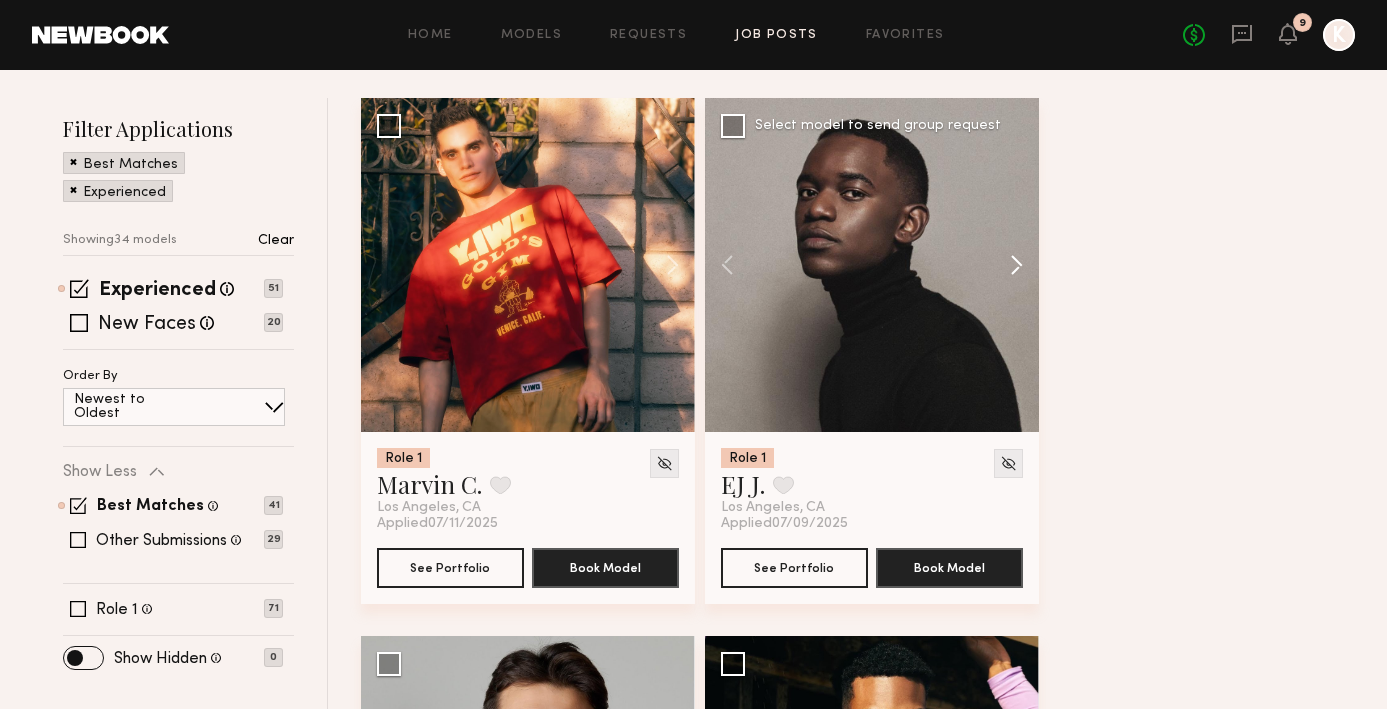 click 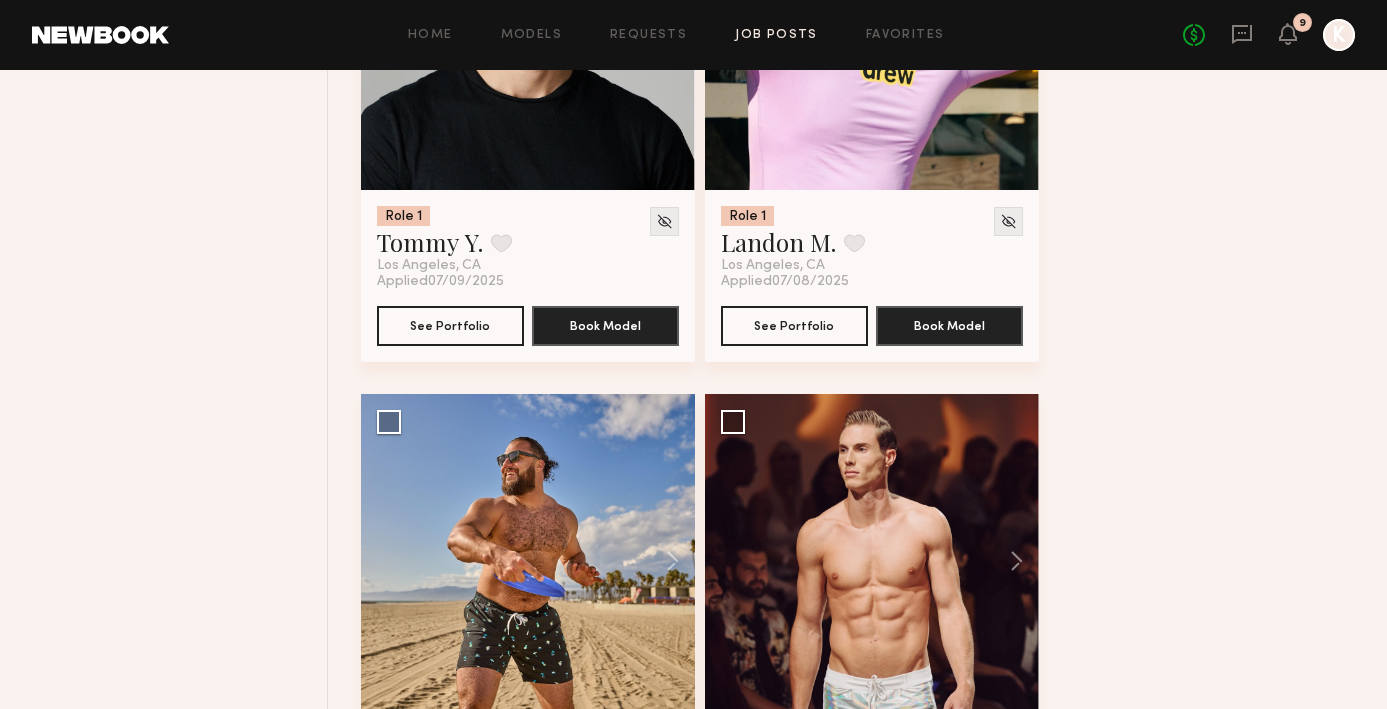 scroll, scrollTop: 1096, scrollLeft: 0, axis: vertical 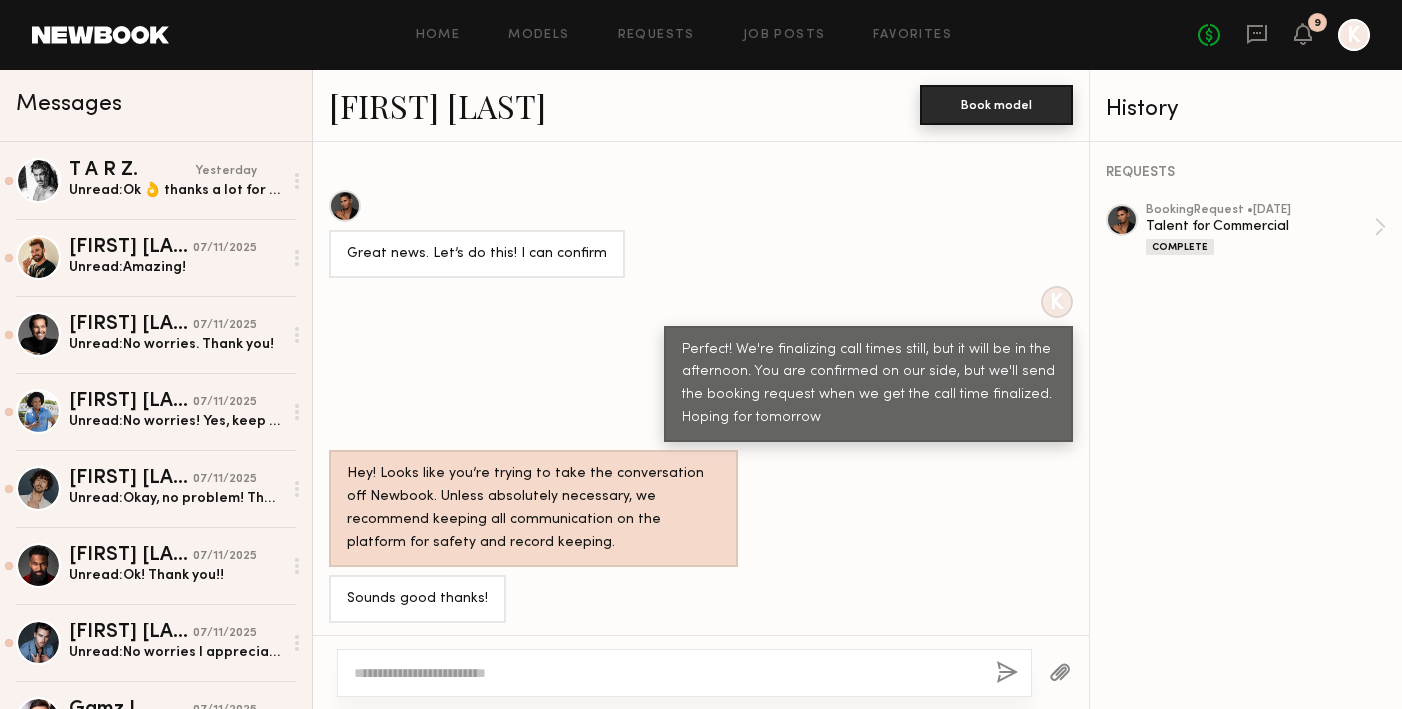 click on "Book model" 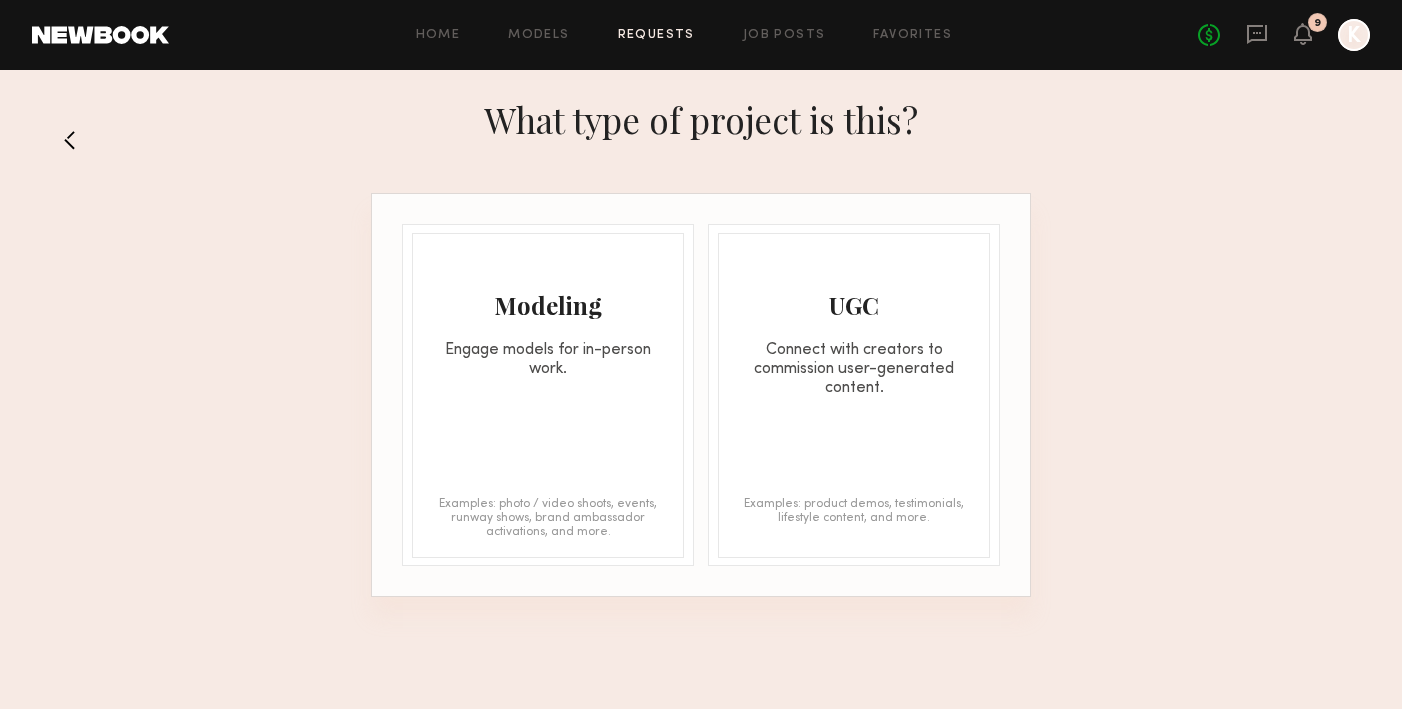 click on "Modeling Engage models for in-person work." 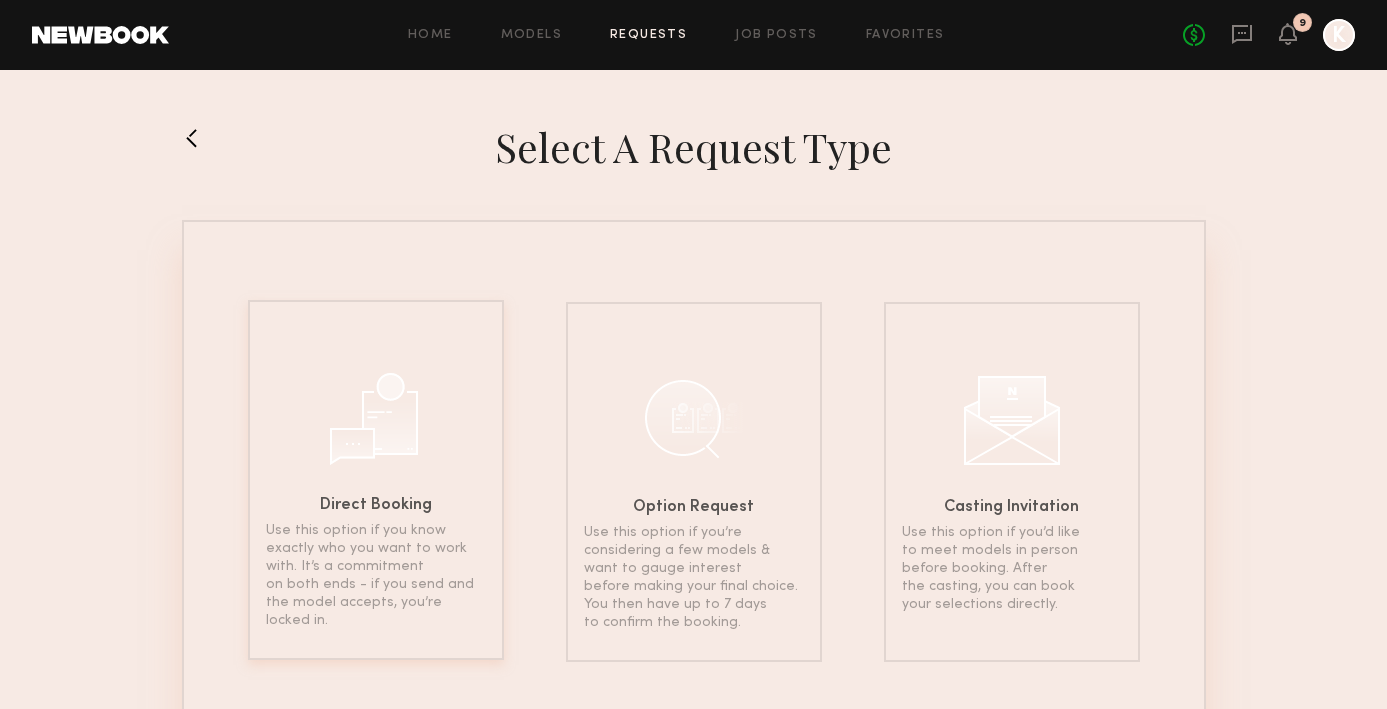 click on "Direct Booking Use this option if you know exactly who you want to work with. It’s a commitment on both ends - if you send and the model accepts, you’re locked in." 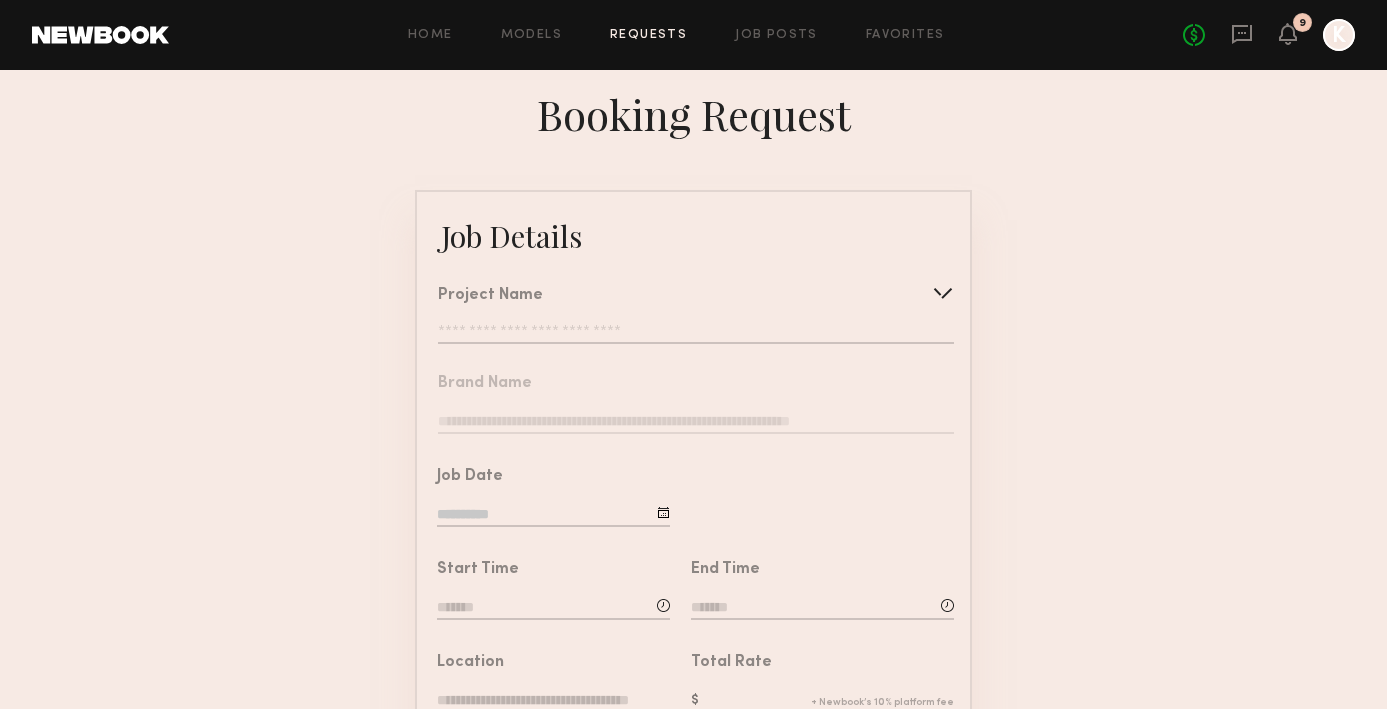 click 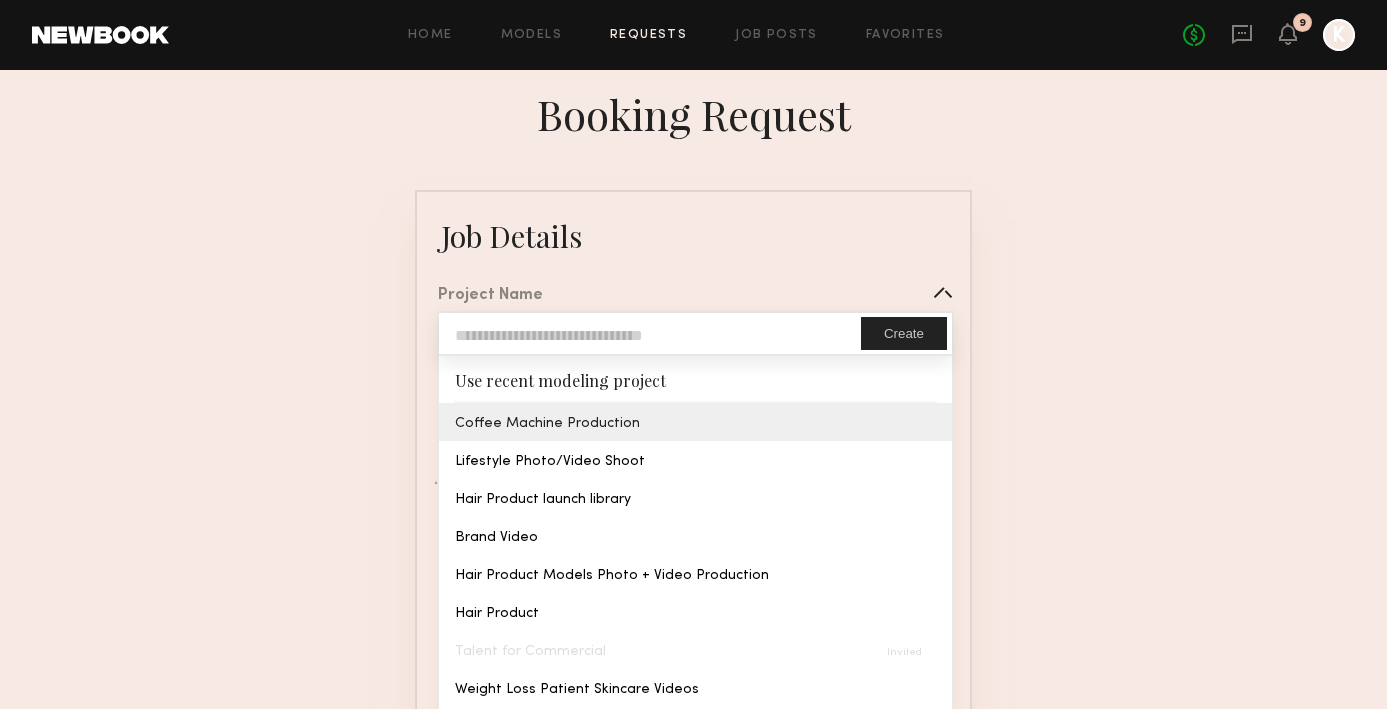 type on "**********" 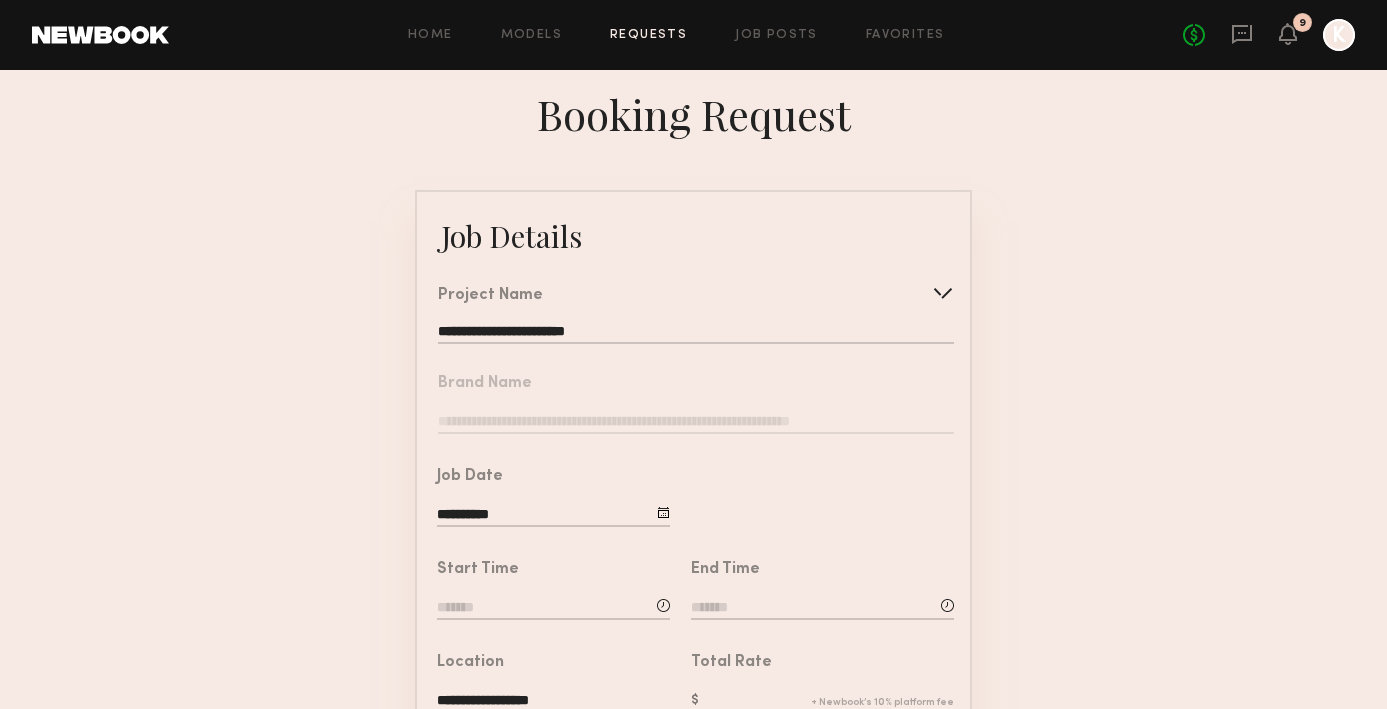 click on "Brand Name" 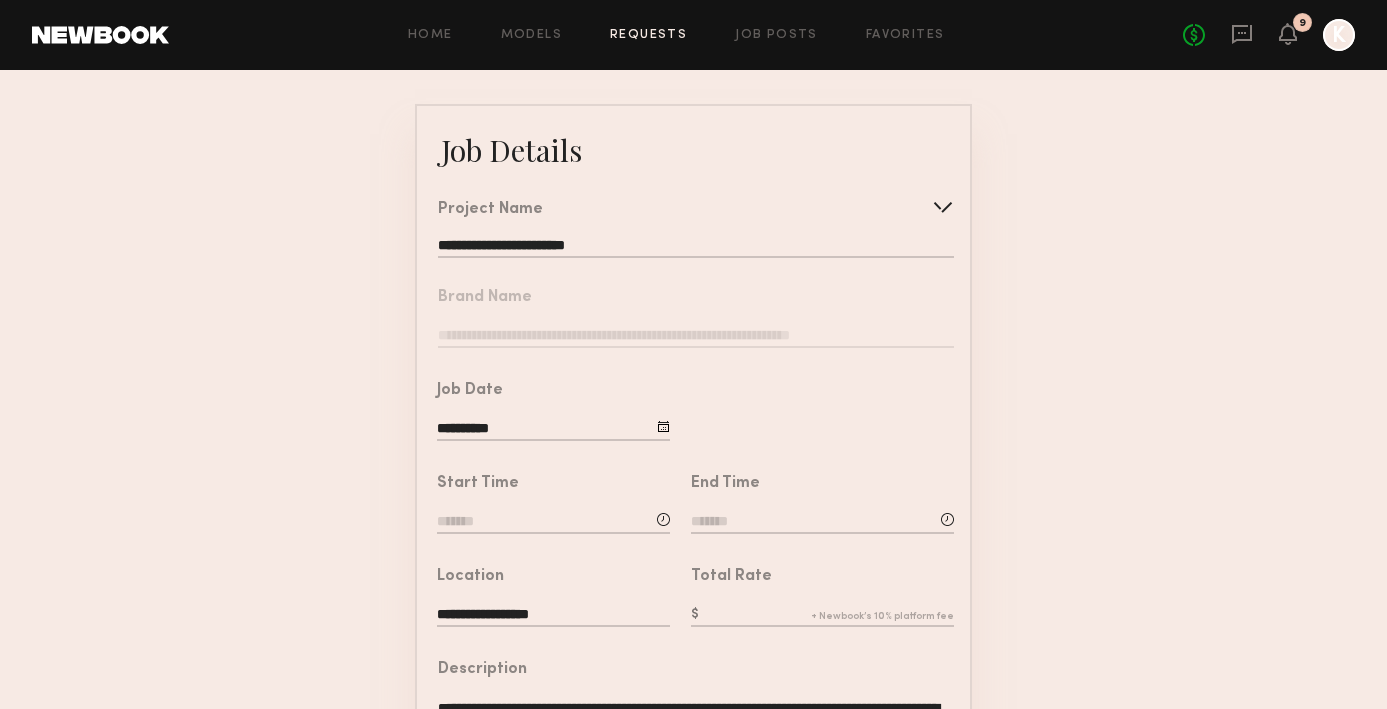 click on "Brand Name" 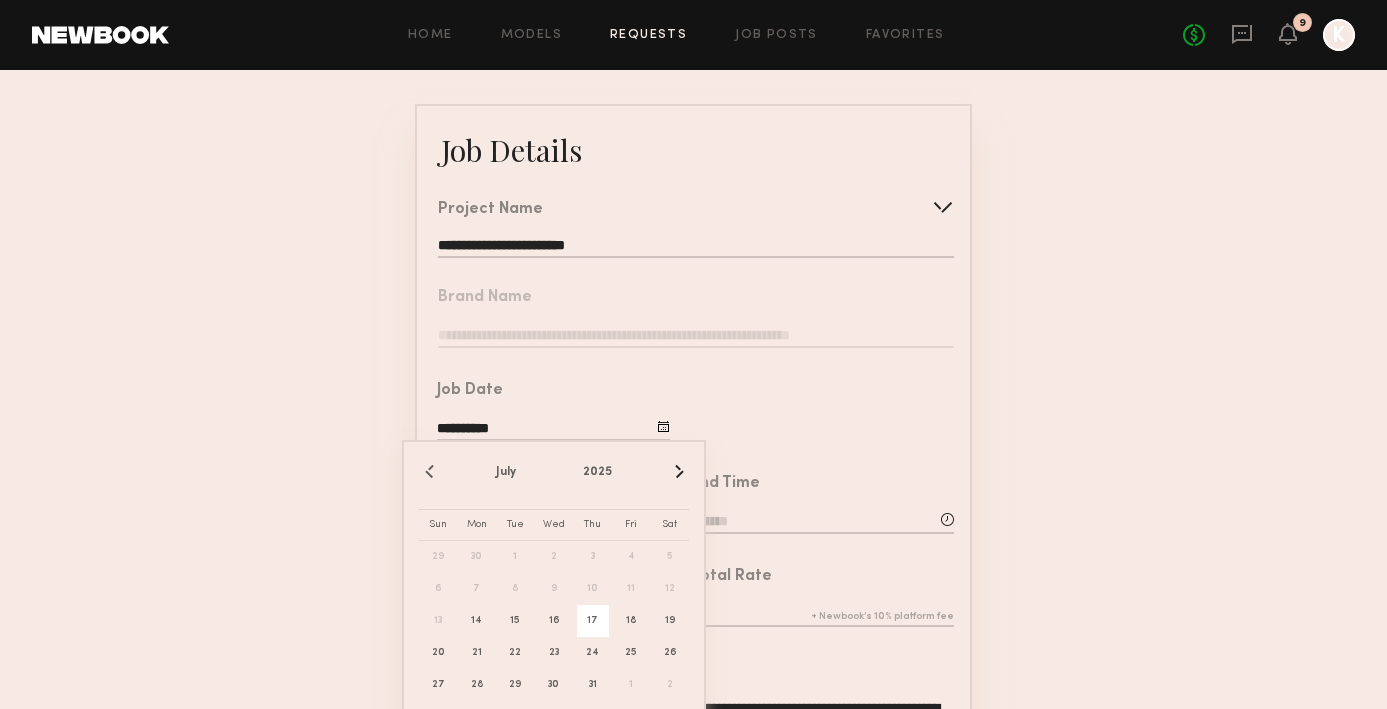 click on "17" 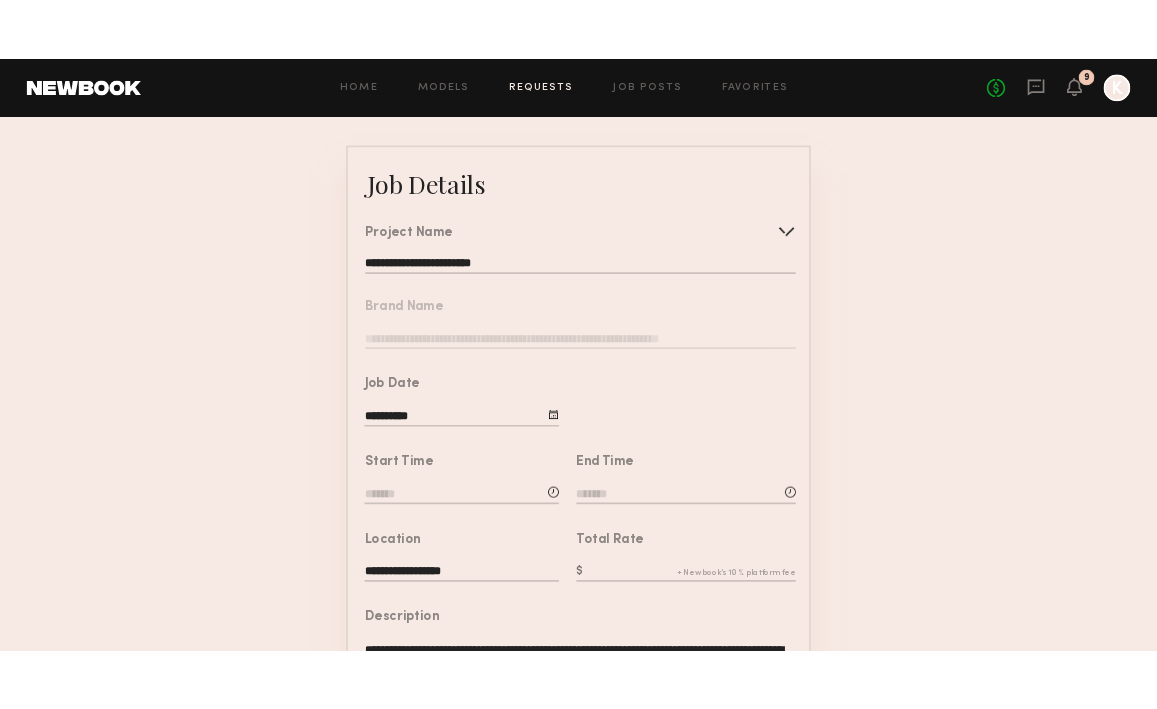 scroll, scrollTop: 308, scrollLeft: 0, axis: vertical 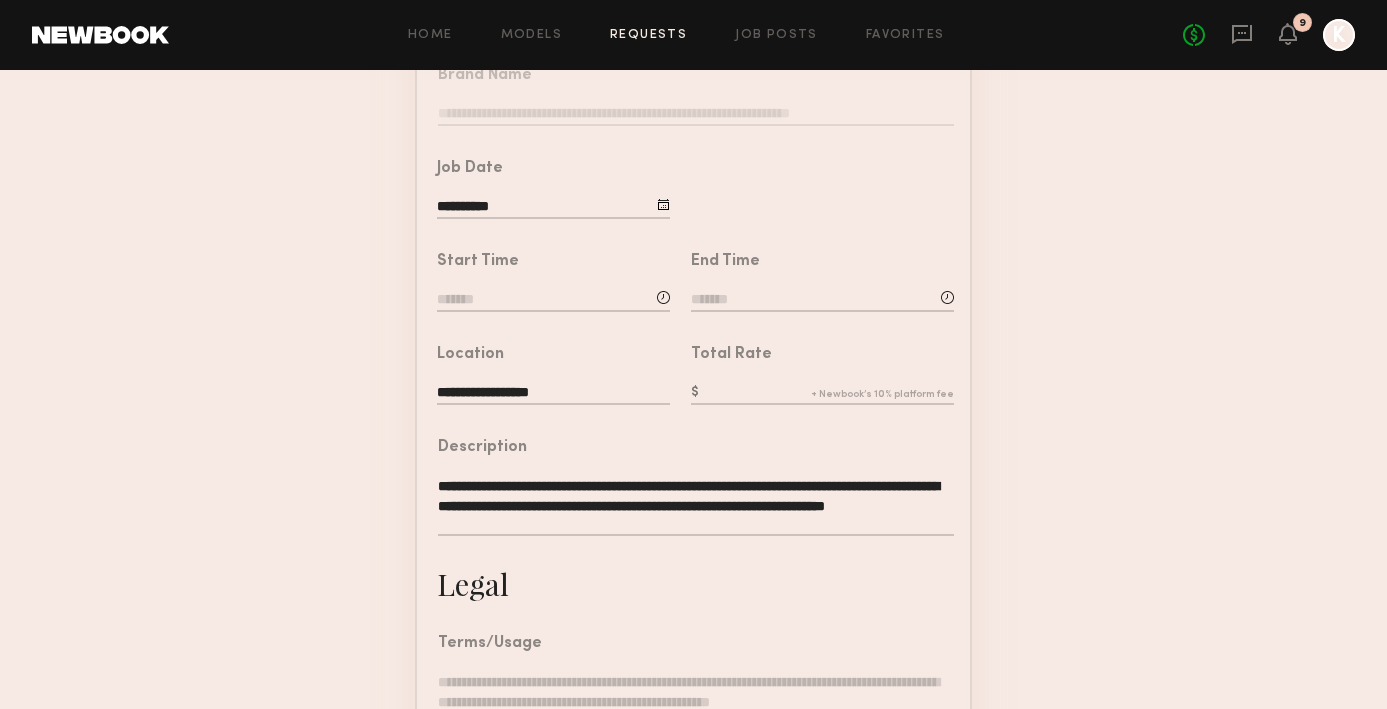 click 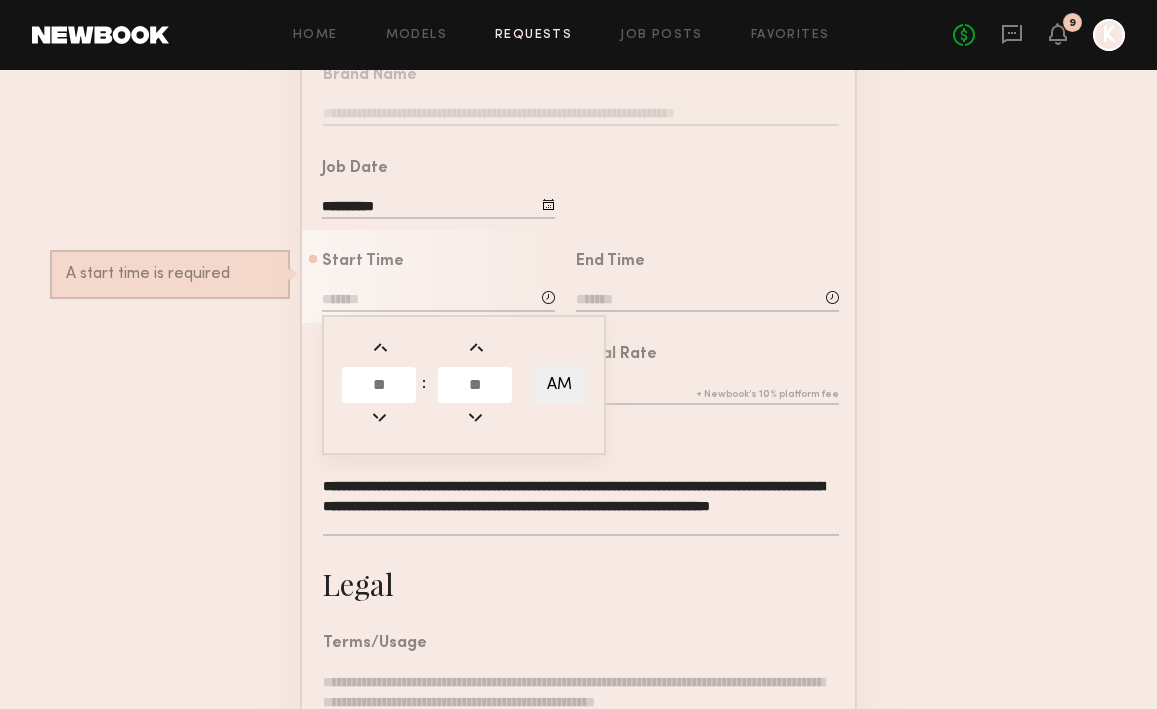 click 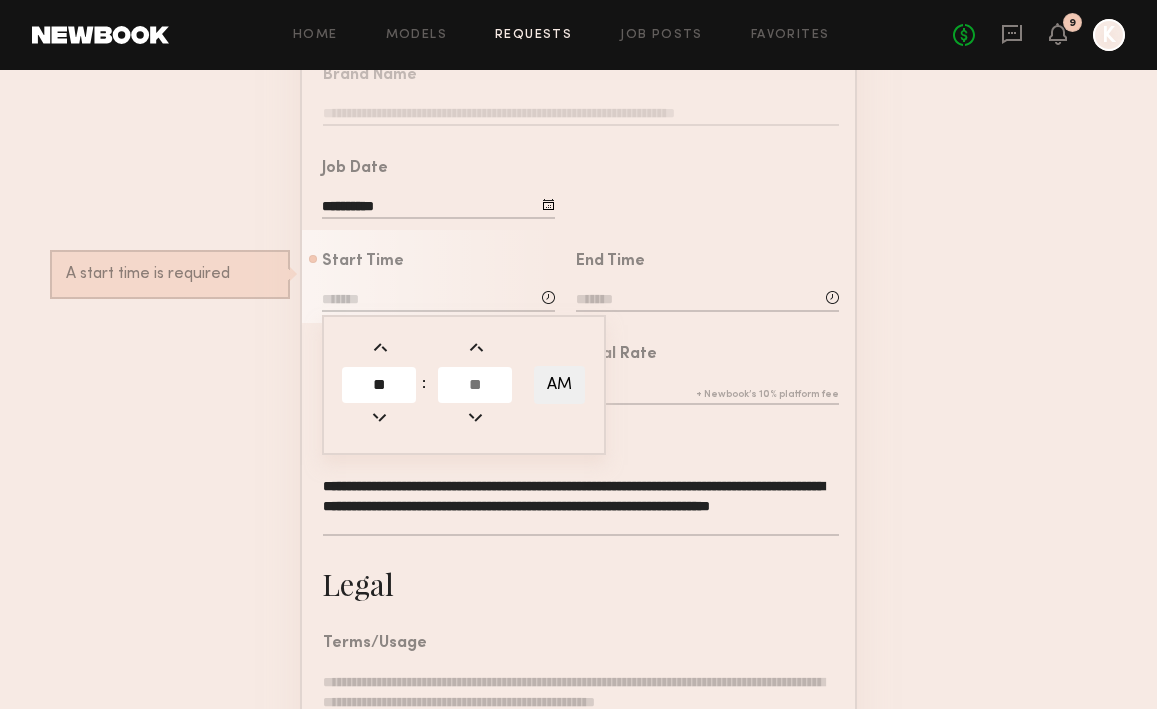 type on "**" 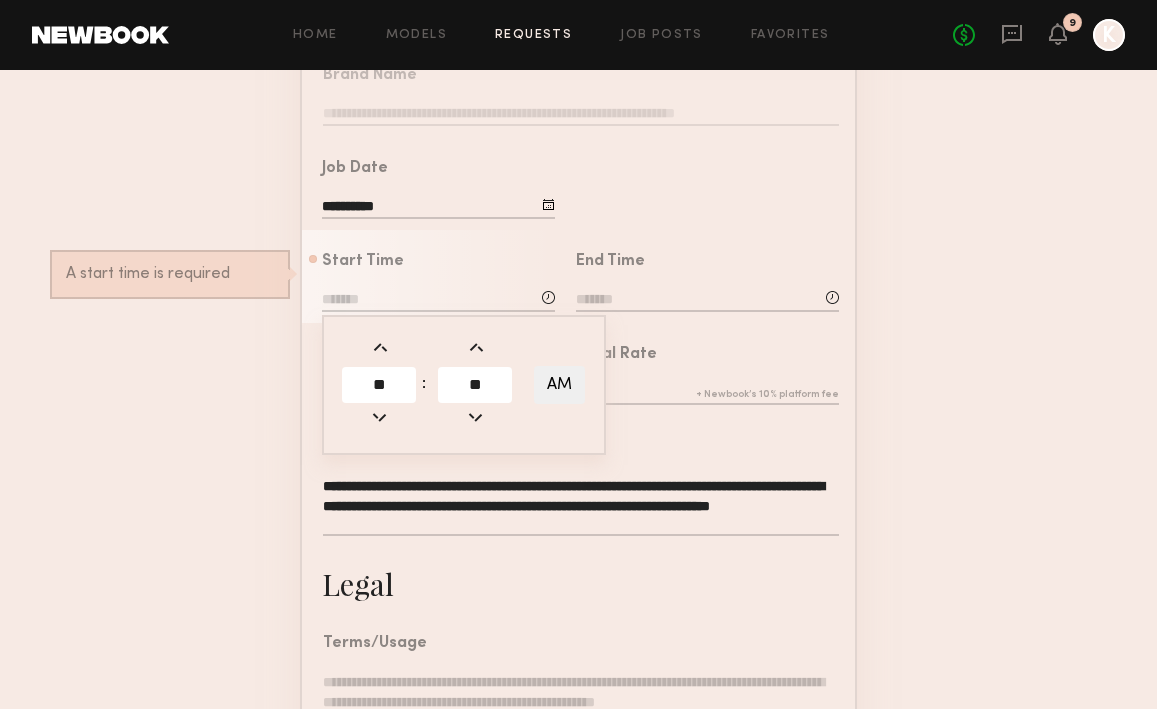 type on "**" 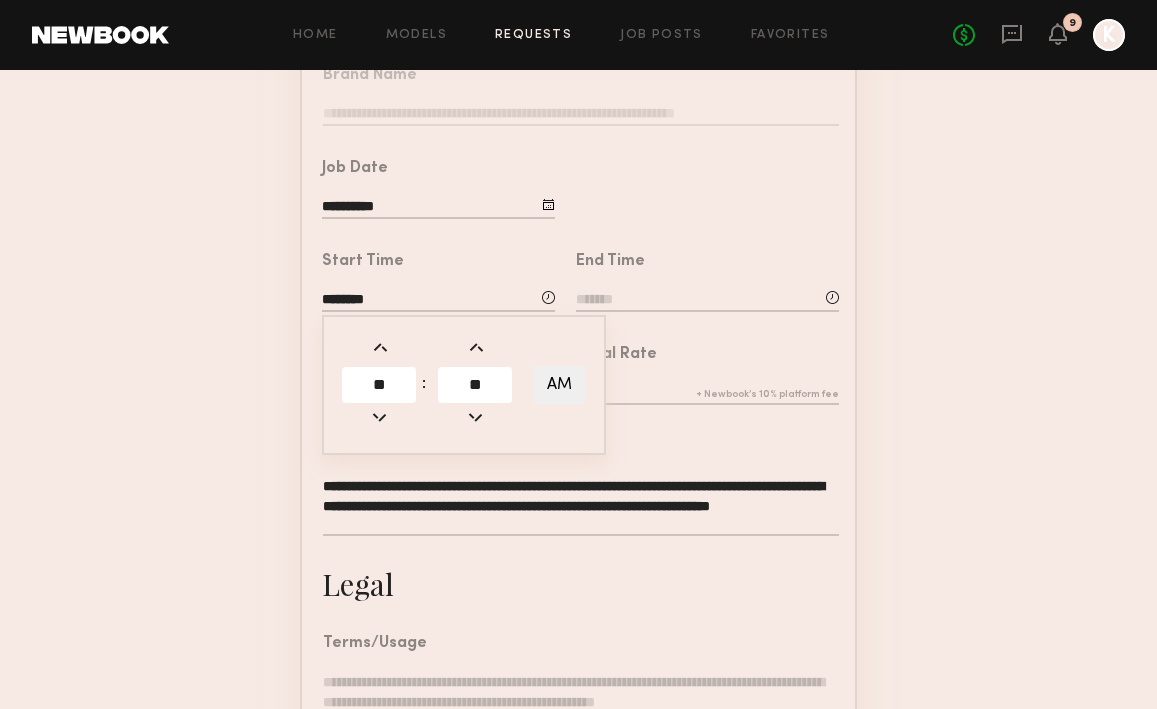 click on "**********" 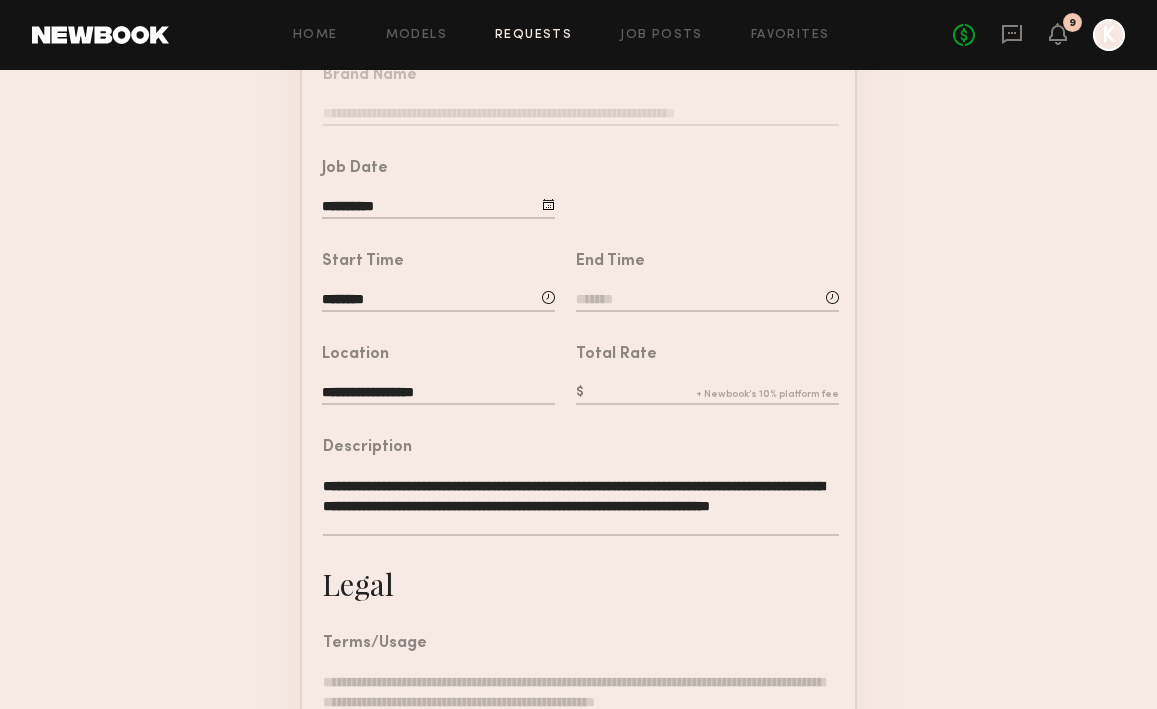 click on "Total Rate" 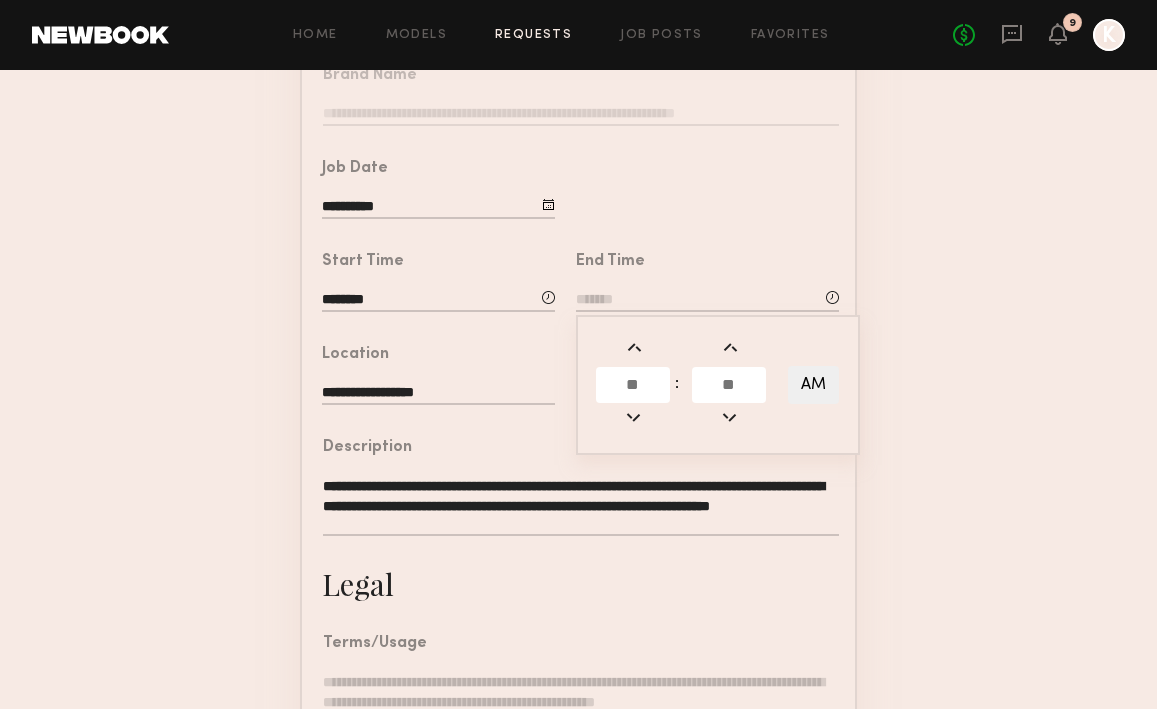 click 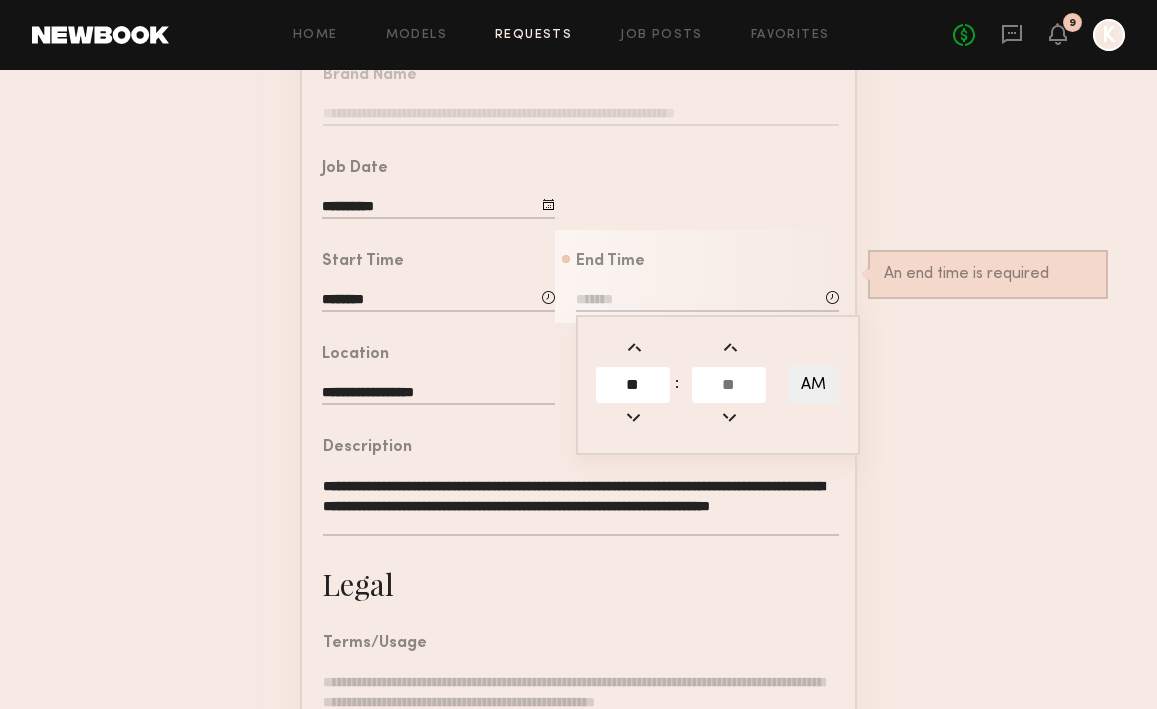 type on "**" 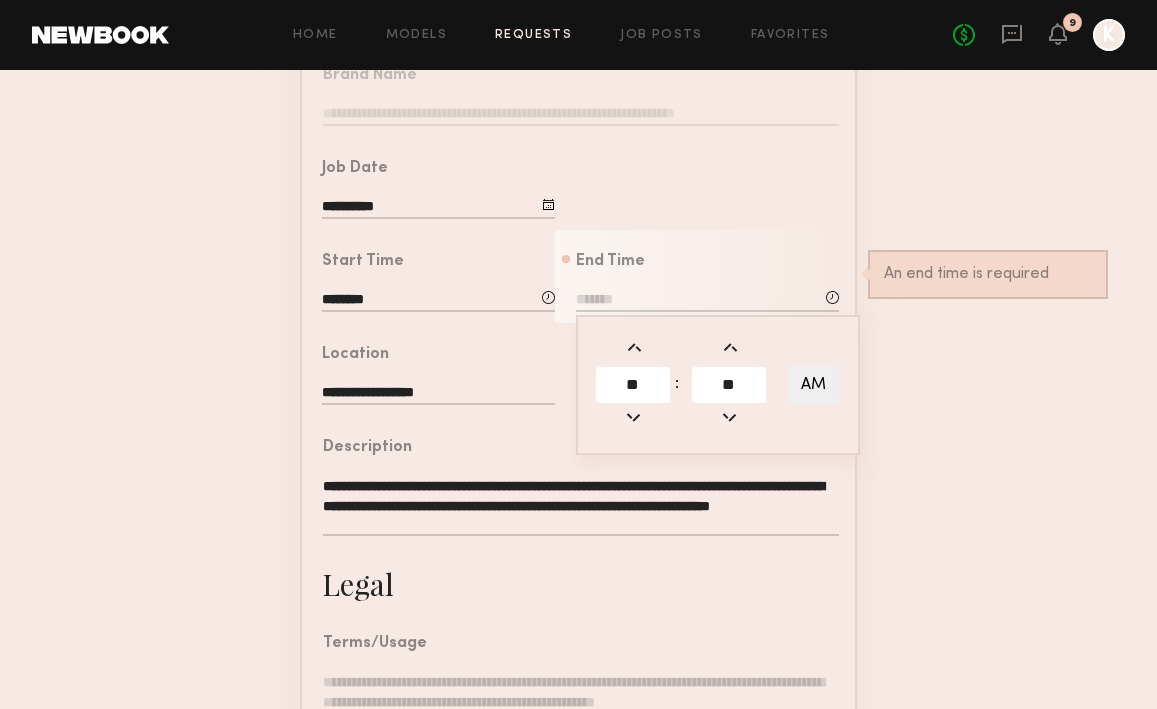 type on "**" 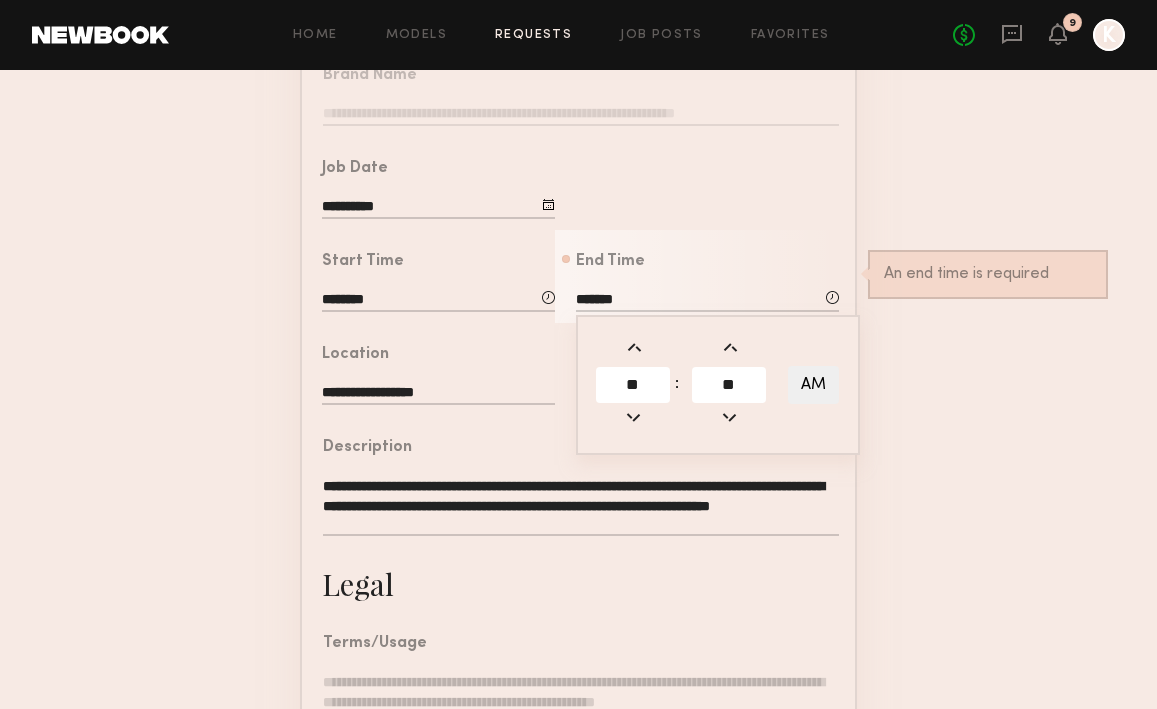 click on "AM" 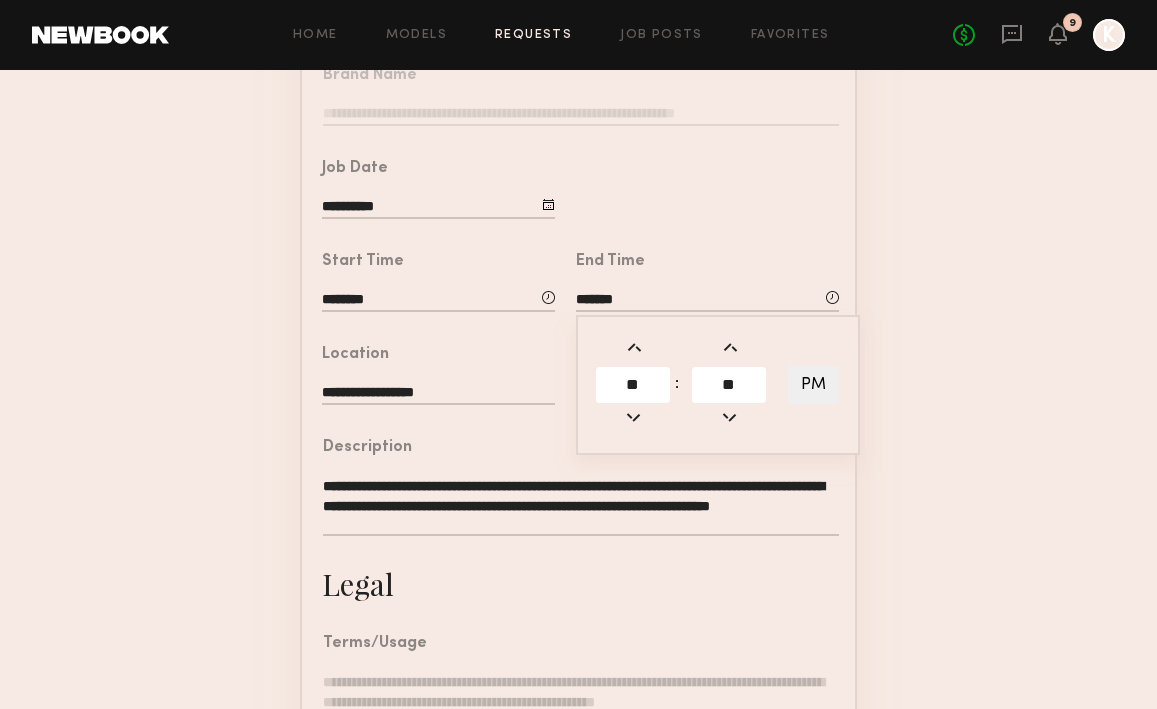 click on "**********" 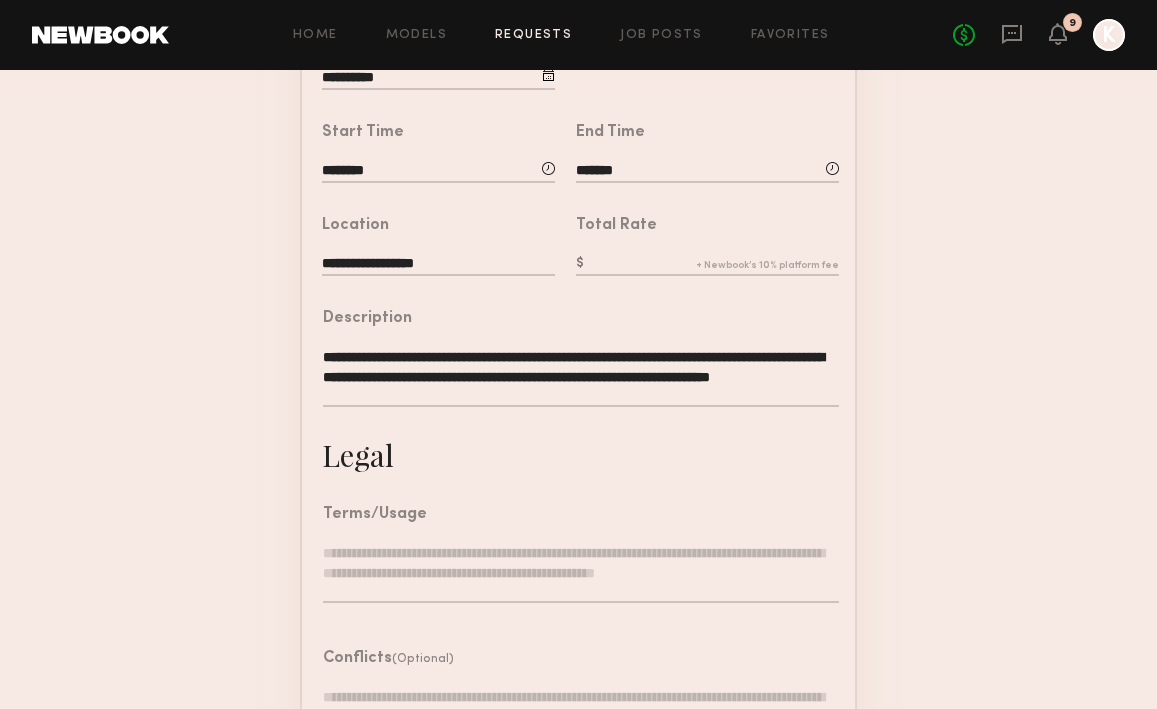 scroll, scrollTop: 523, scrollLeft: 0, axis: vertical 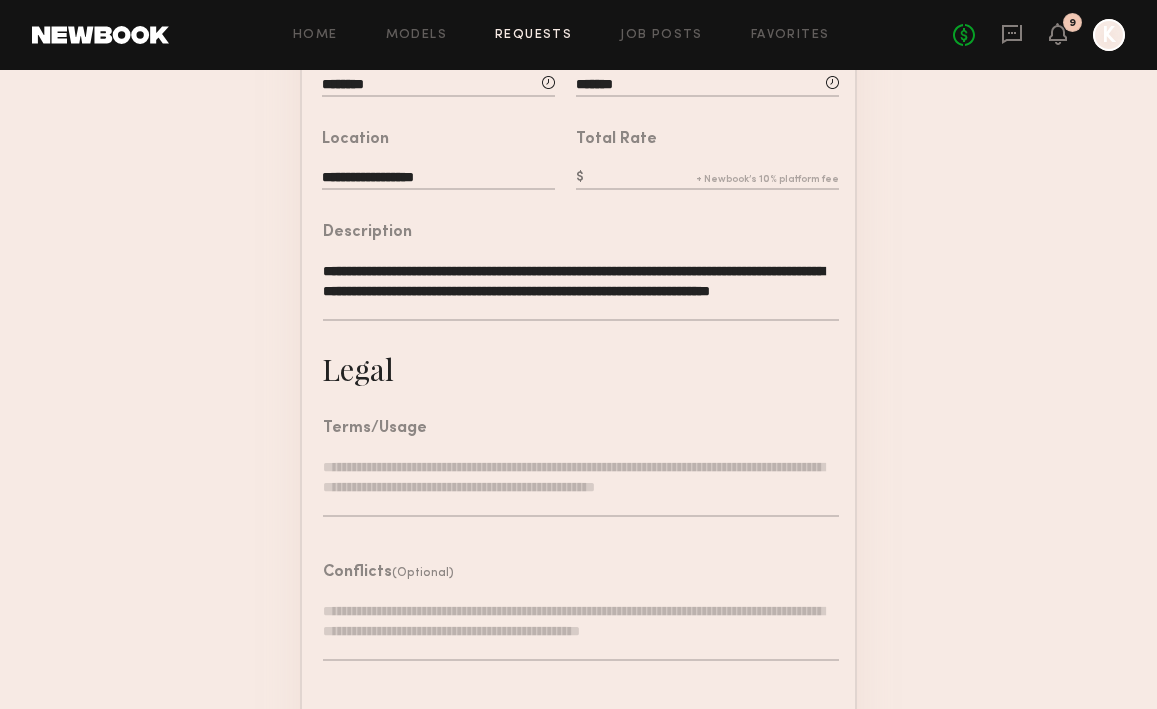 click 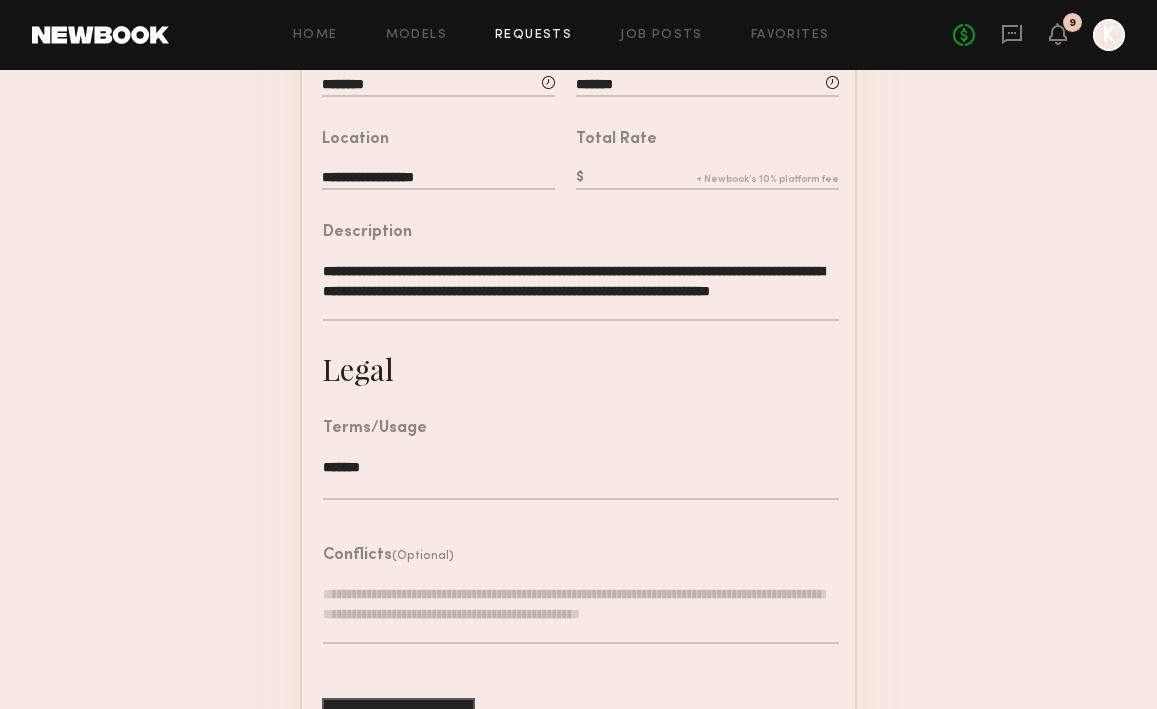 drag, startPoint x: 385, startPoint y: 463, endPoint x: 271, endPoint y: 451, distance: 114.62984 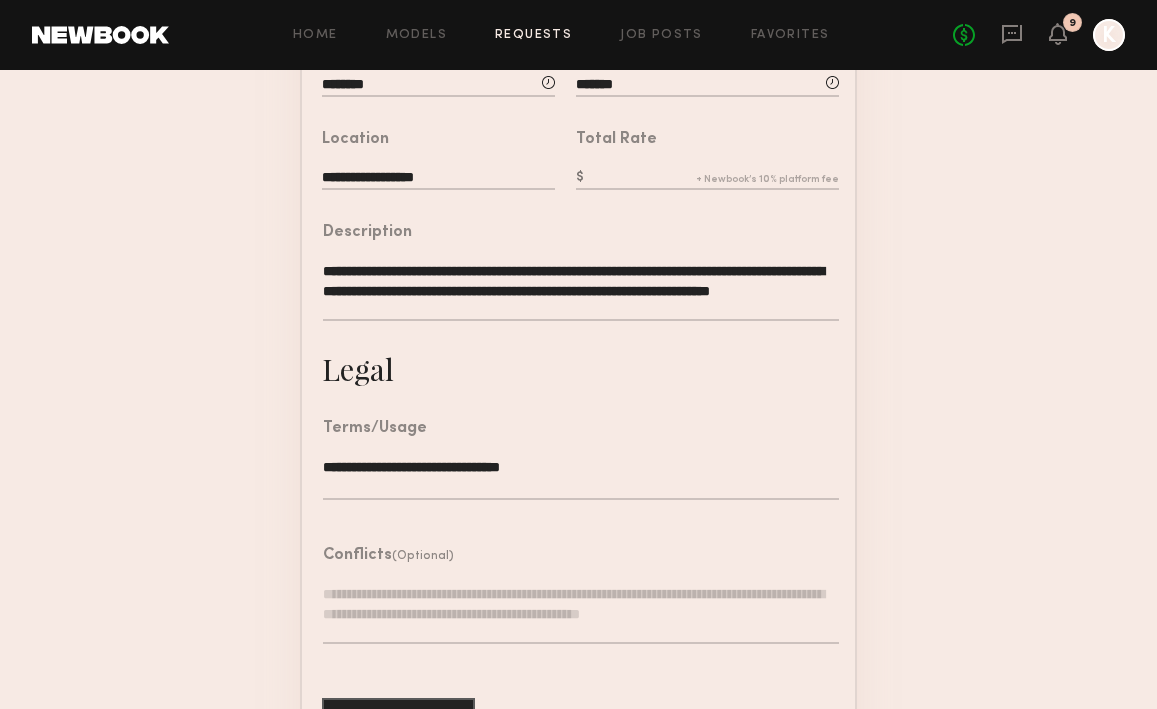 click on "**********" 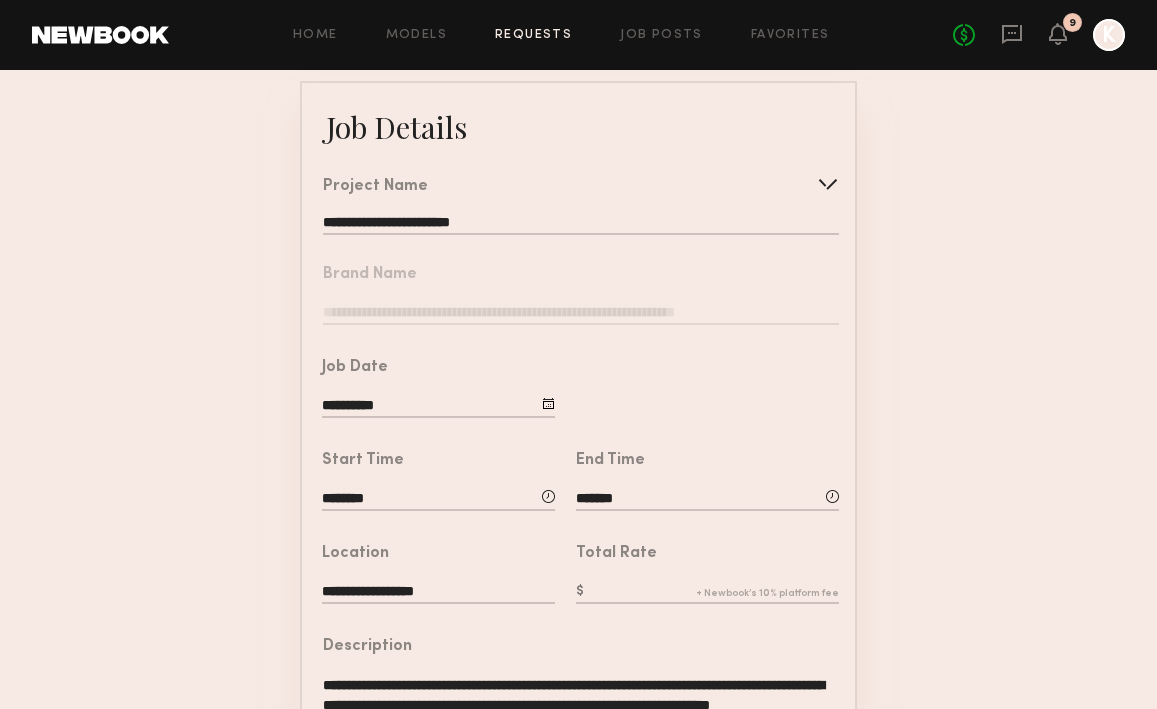 scroll, scrollTop: 187, scrollLeft: 0, axis: vertical 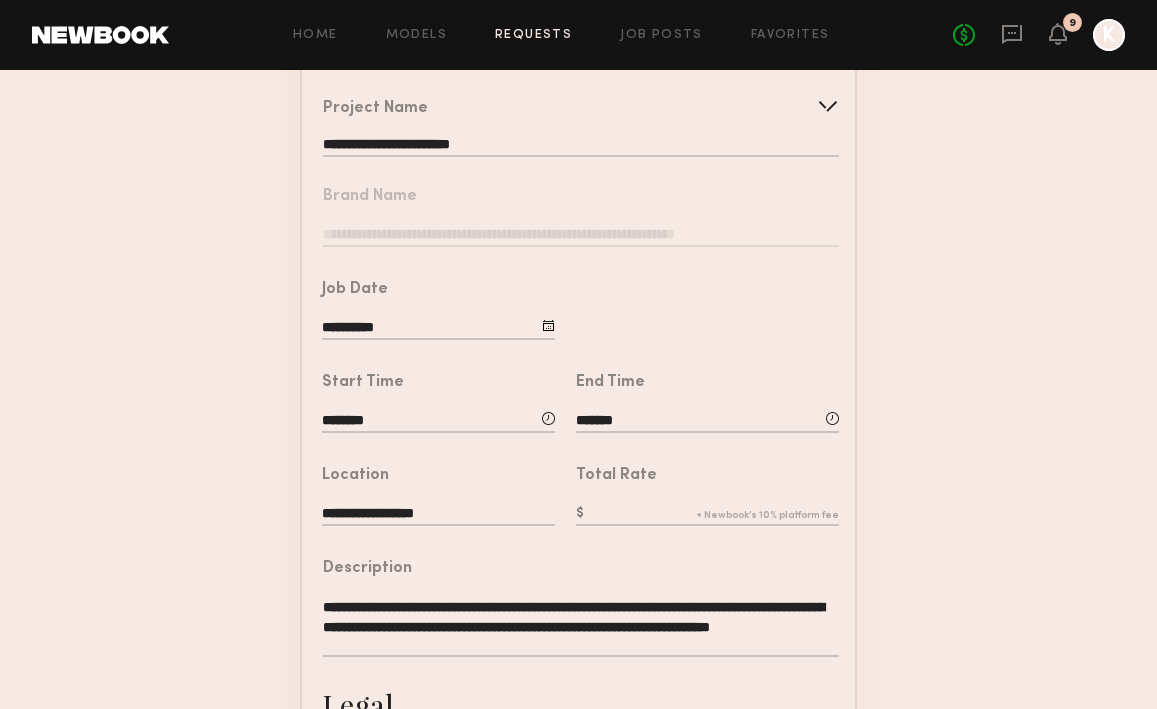 click on "Total Rate" 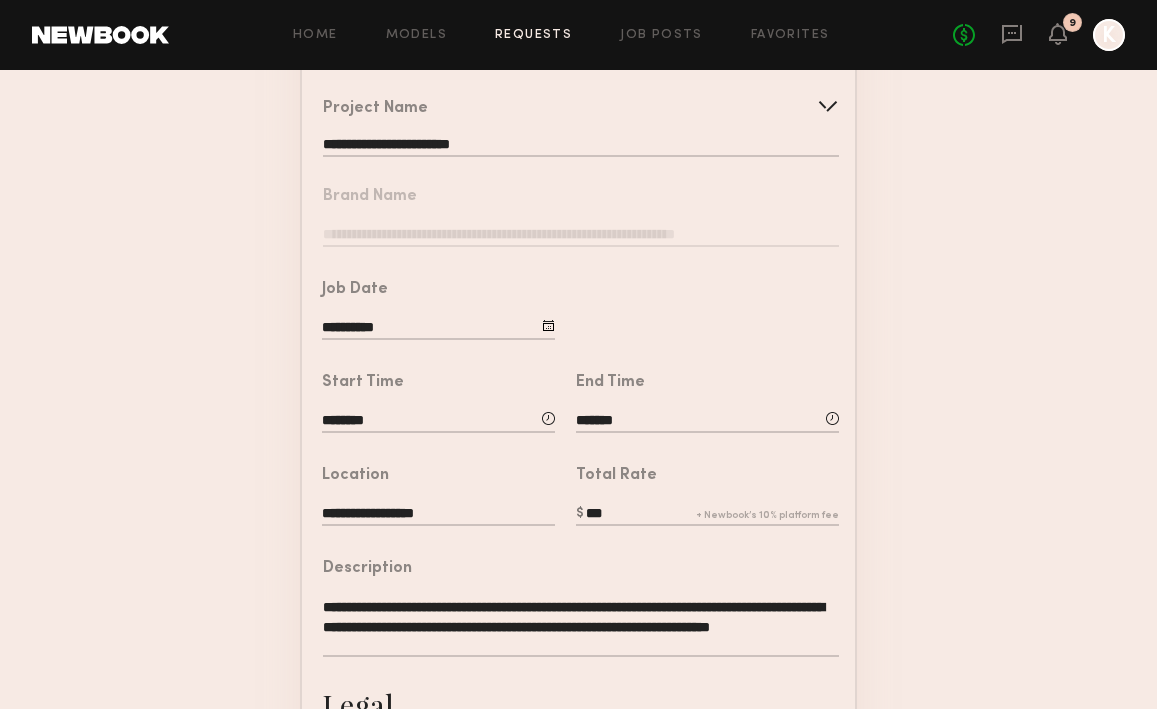 type on "***" 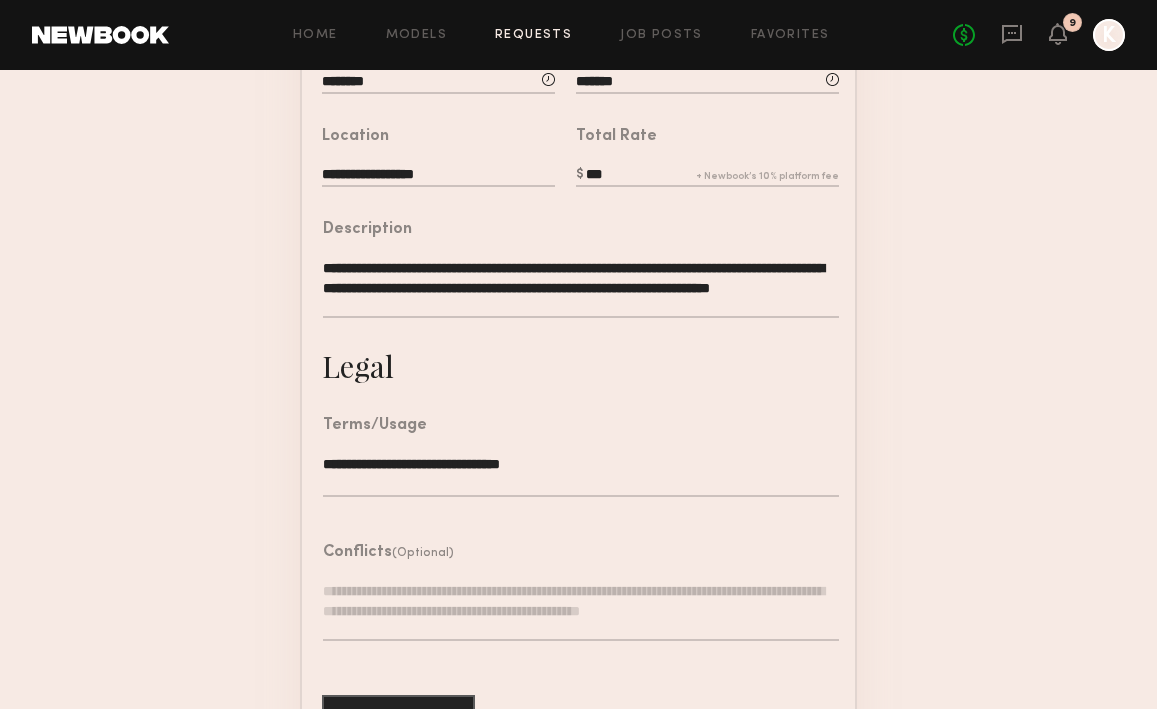 scroll, scrollTop: 590, scrollLeft: 0, axis: vertical 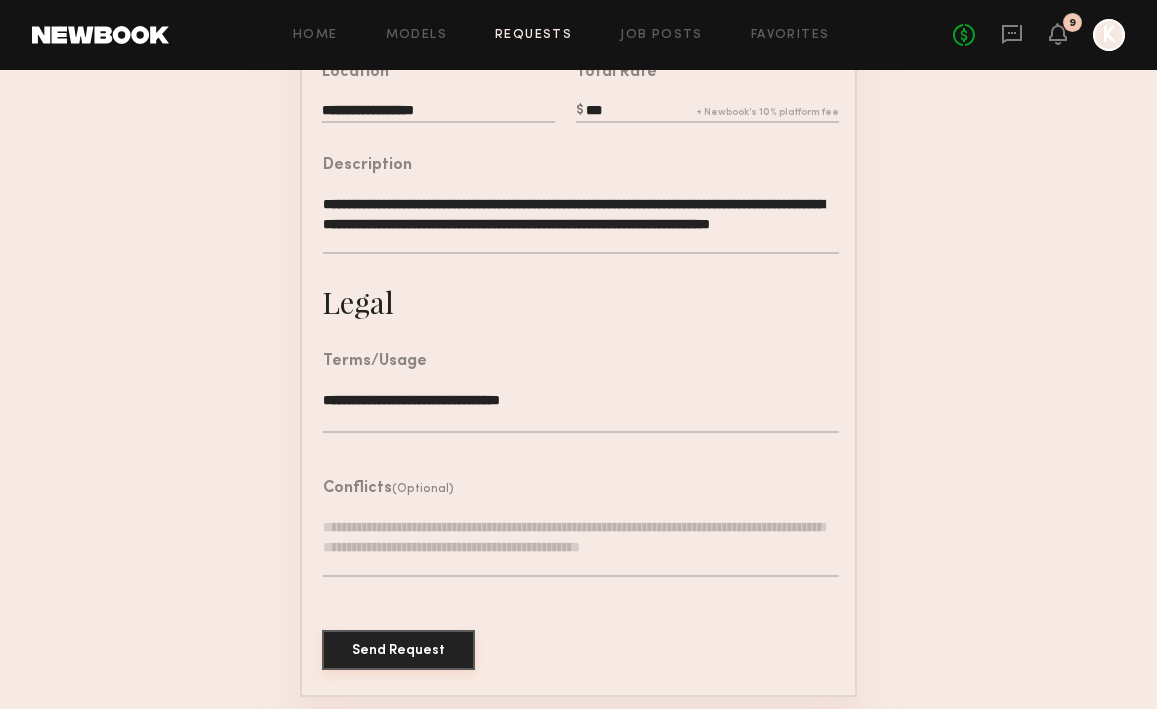 click on "Send Request" 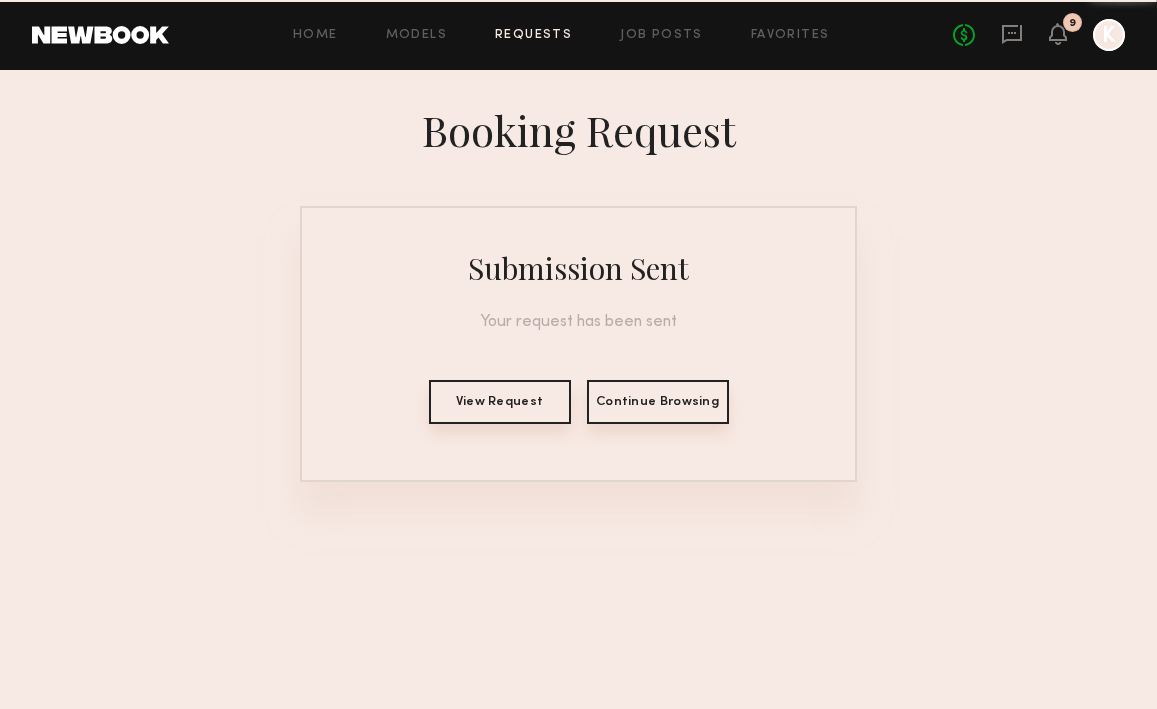scroll, scrollTop: 0, scrollLeft: 0, axis: both 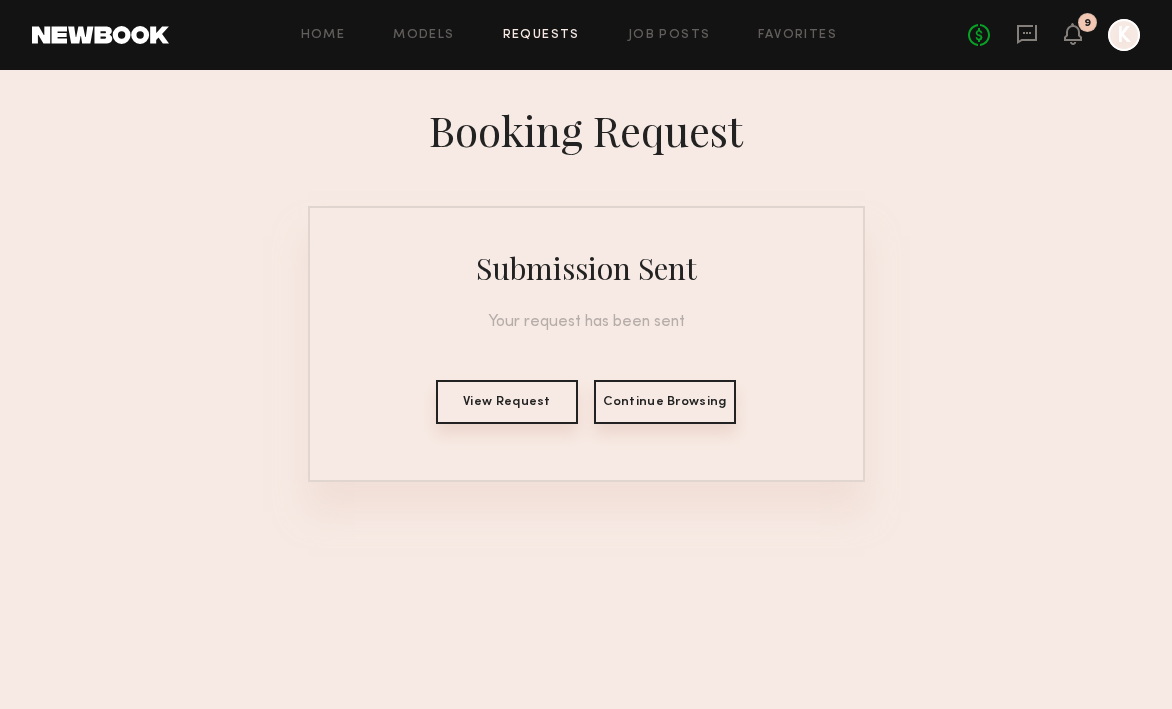 click on "View Request" 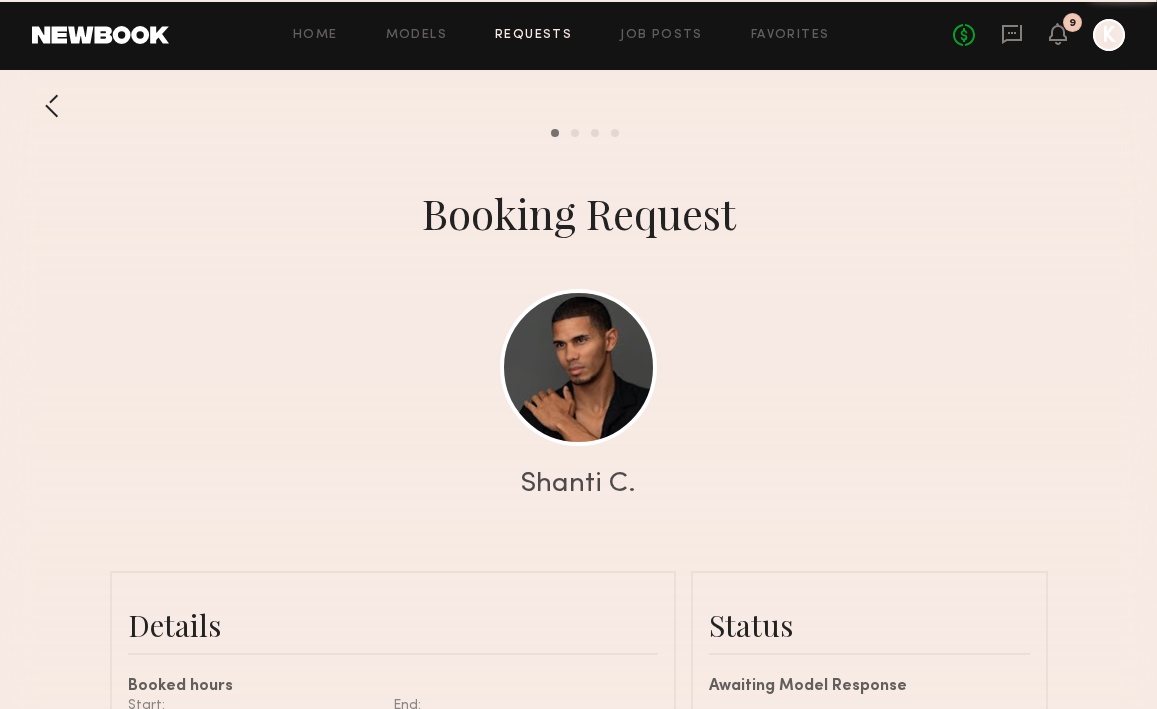 scroll, scrollTop: 1837, scrollLeft: 0, axis: vertical 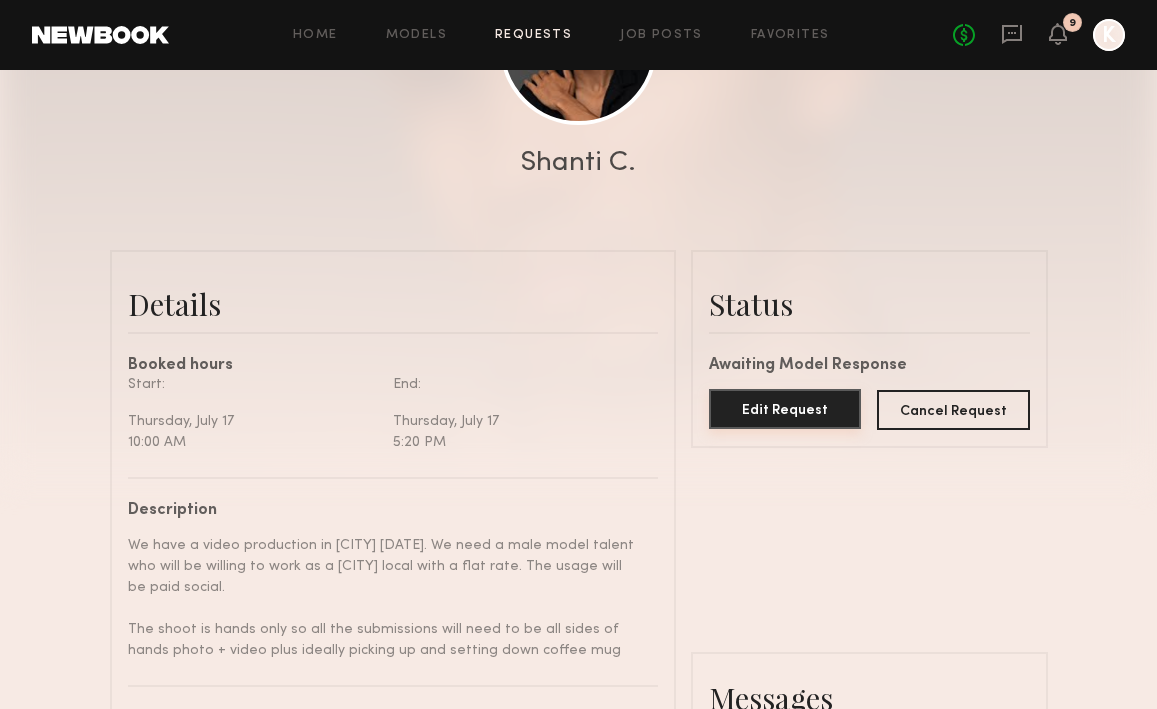 click on "Edit Request" 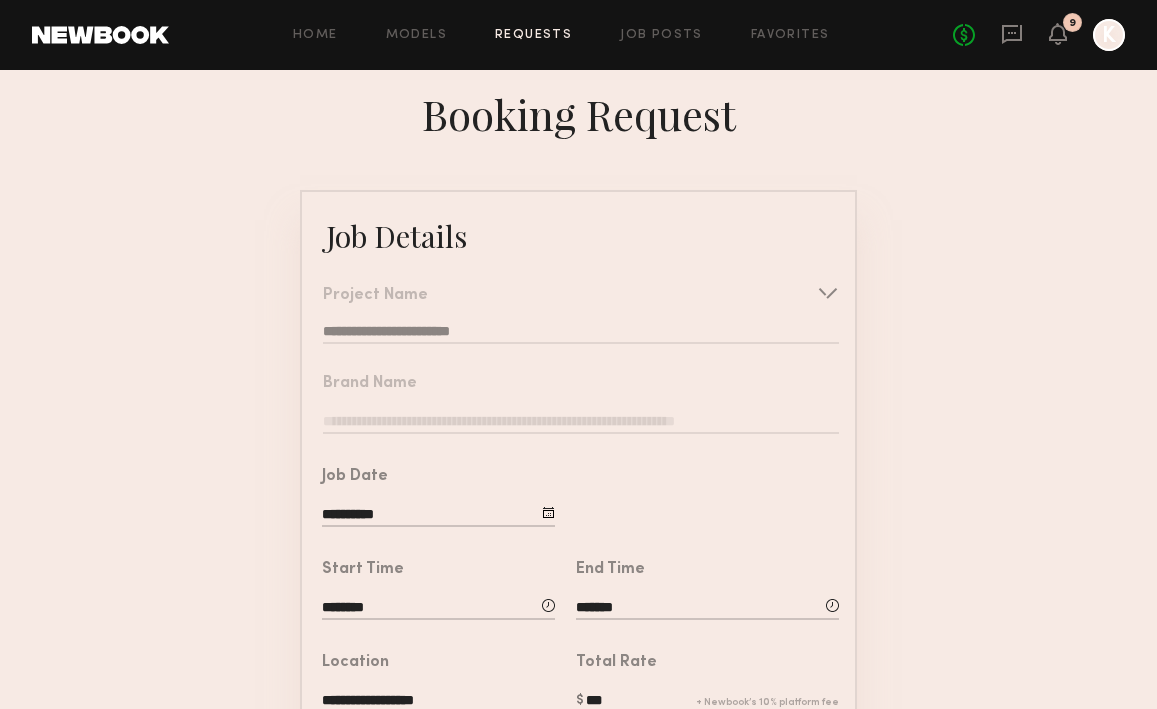 click on "Brand Name" 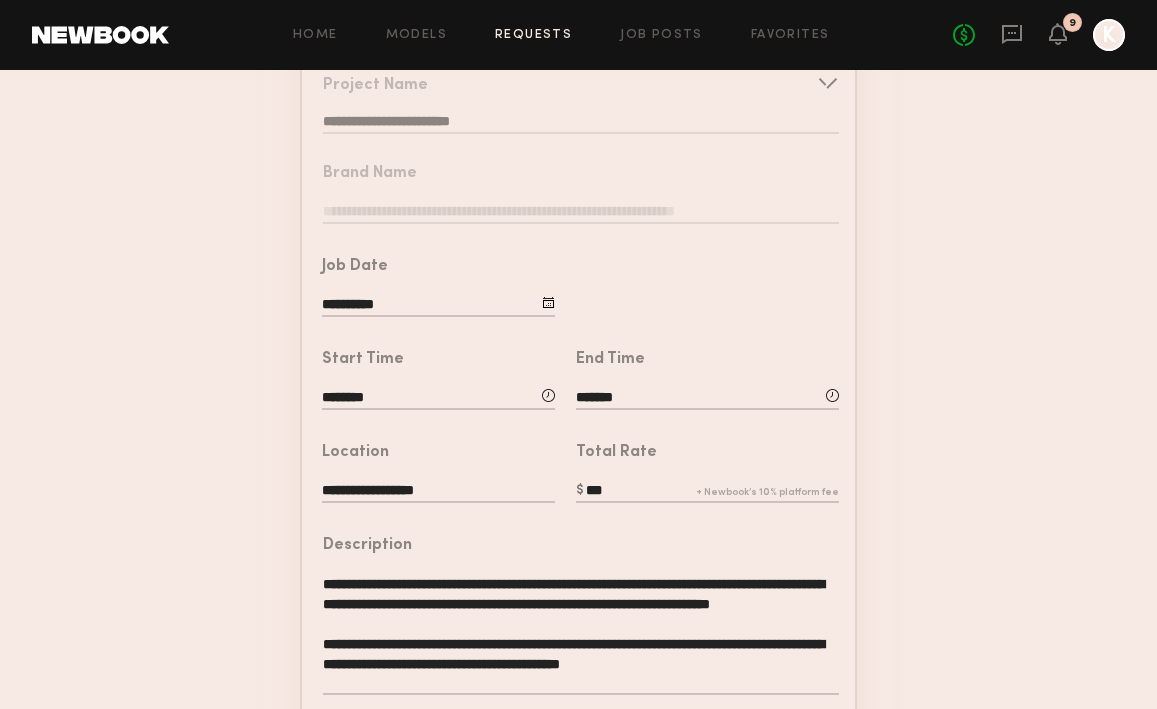 scroll, scrollTop: 256, scrollLeft: 0, axis: vertical 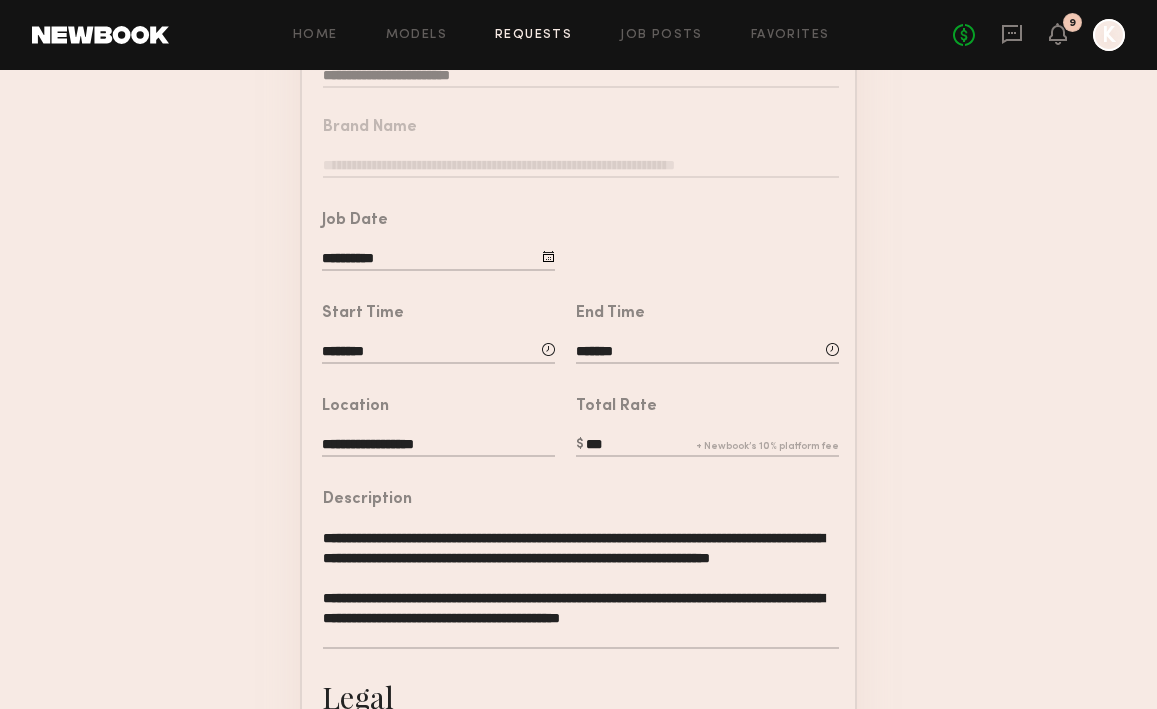 click on "**********" 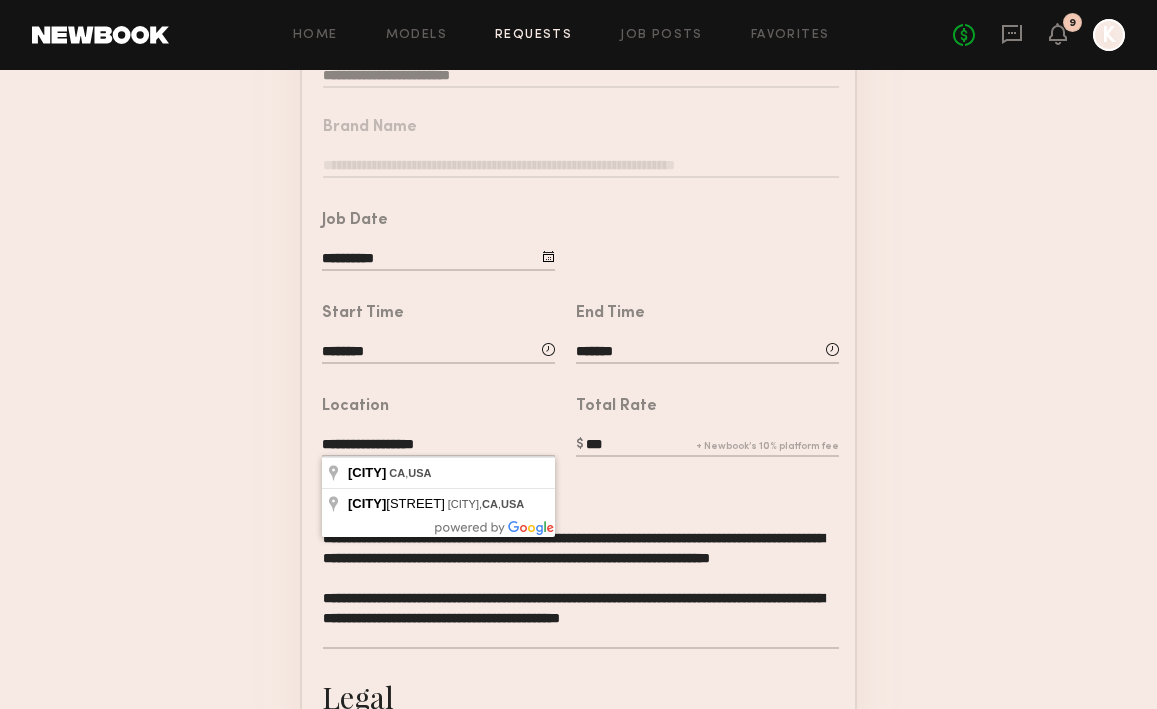 drag, startPoint x: 475, startPoint y: 440, endPoint x: 131, endPoint y: 429, distance: 344.17584 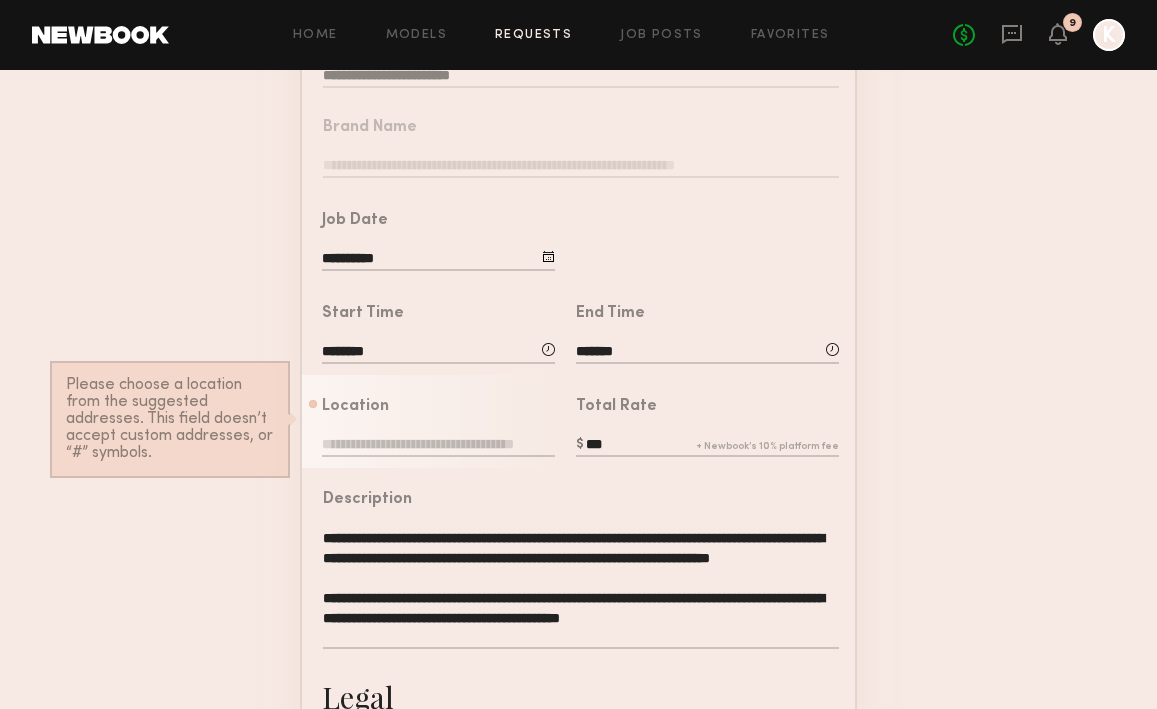 paste on "**********" 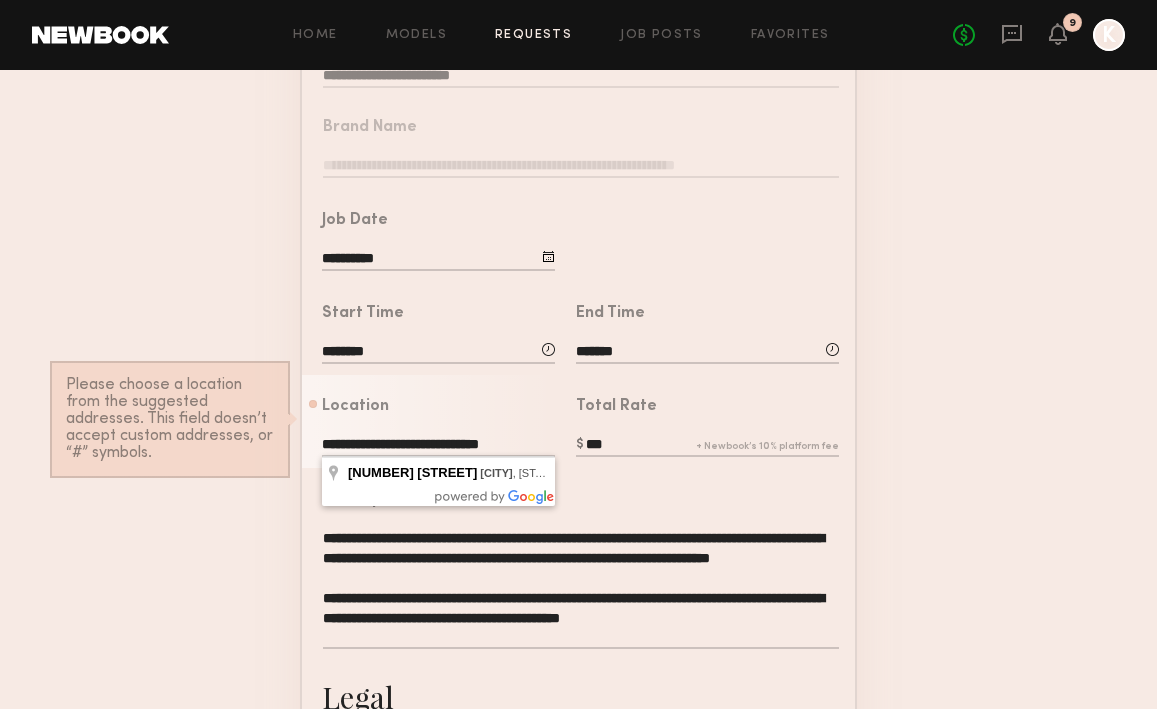 type on "**********" 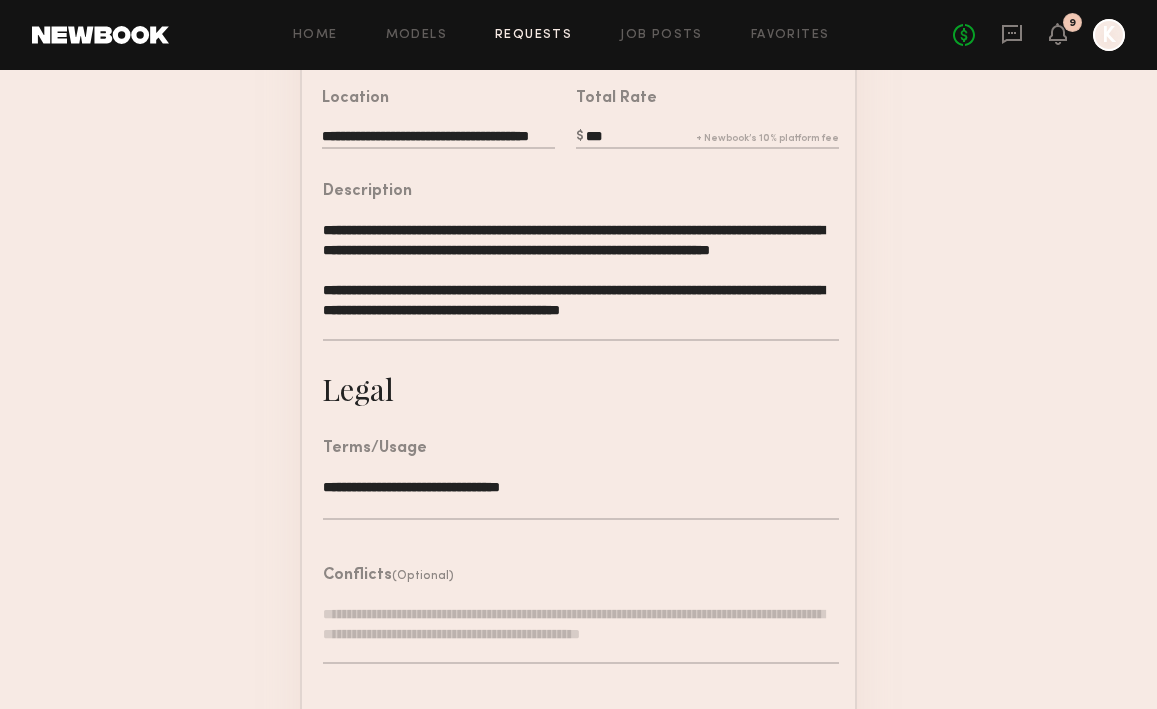 scroll, scrollTop: 628, scrollLeft: 0, axis: vertical 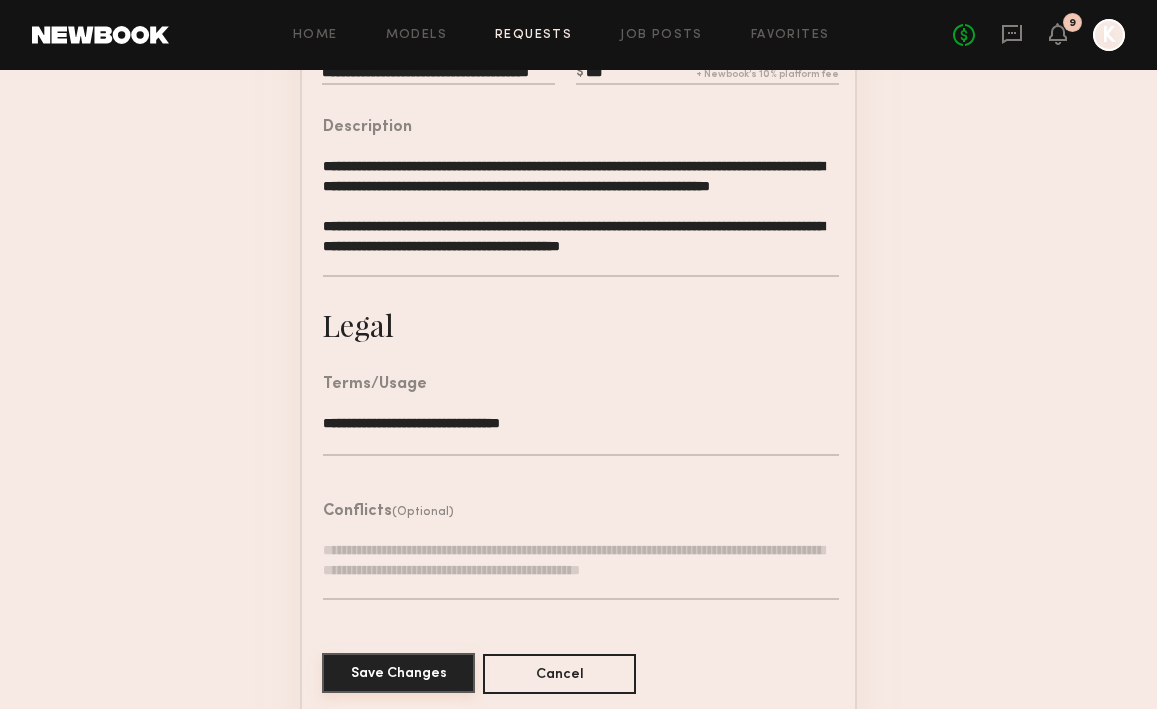 click on "Save Changes" 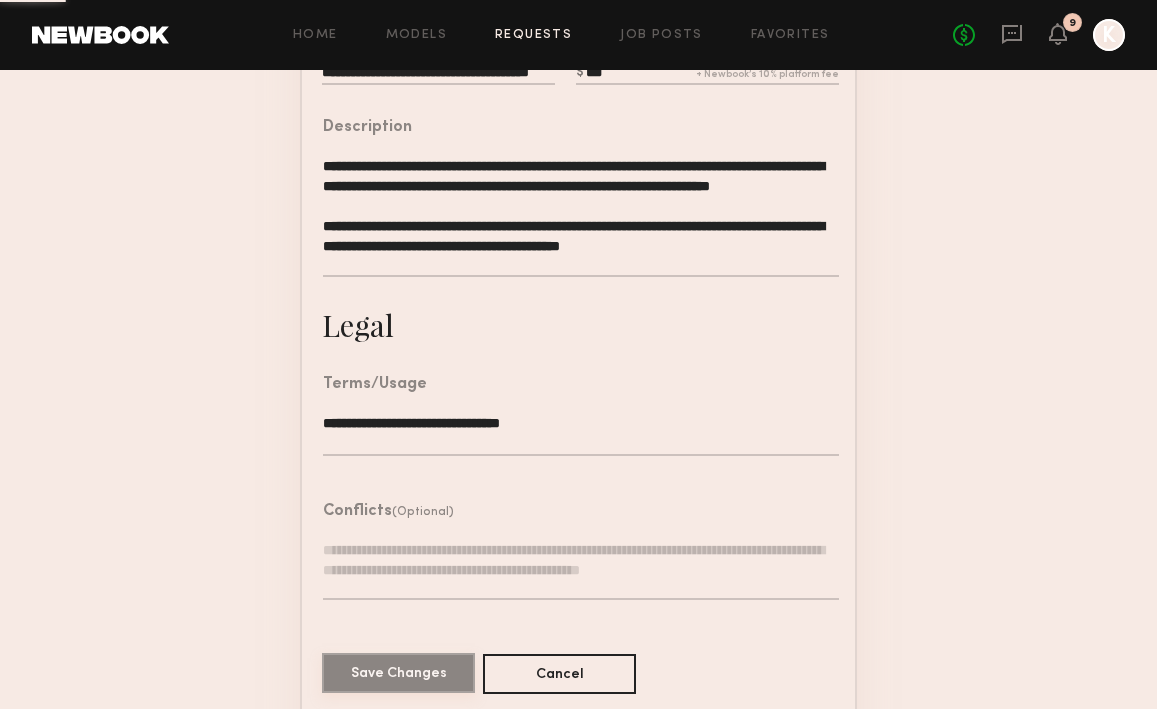 scroll, scrollTop: 0, scrollLeft: 0, axis: both 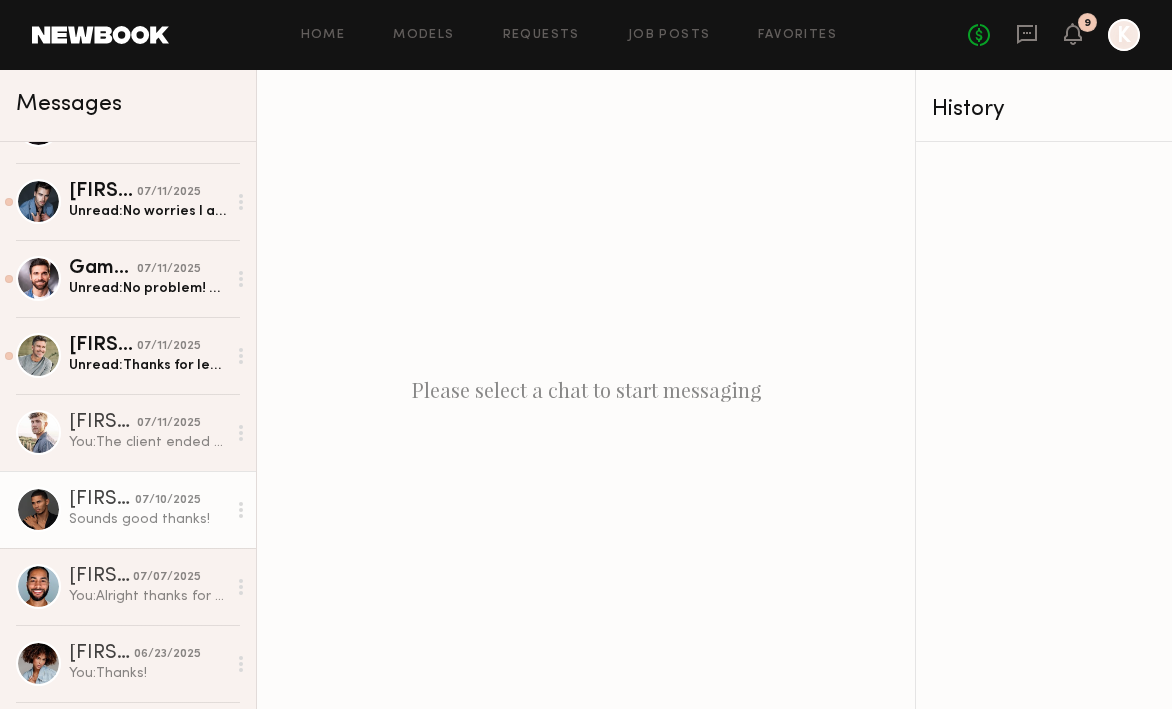 click on "[FIRST] [LAST] [DATE] Sounds good thanks!" 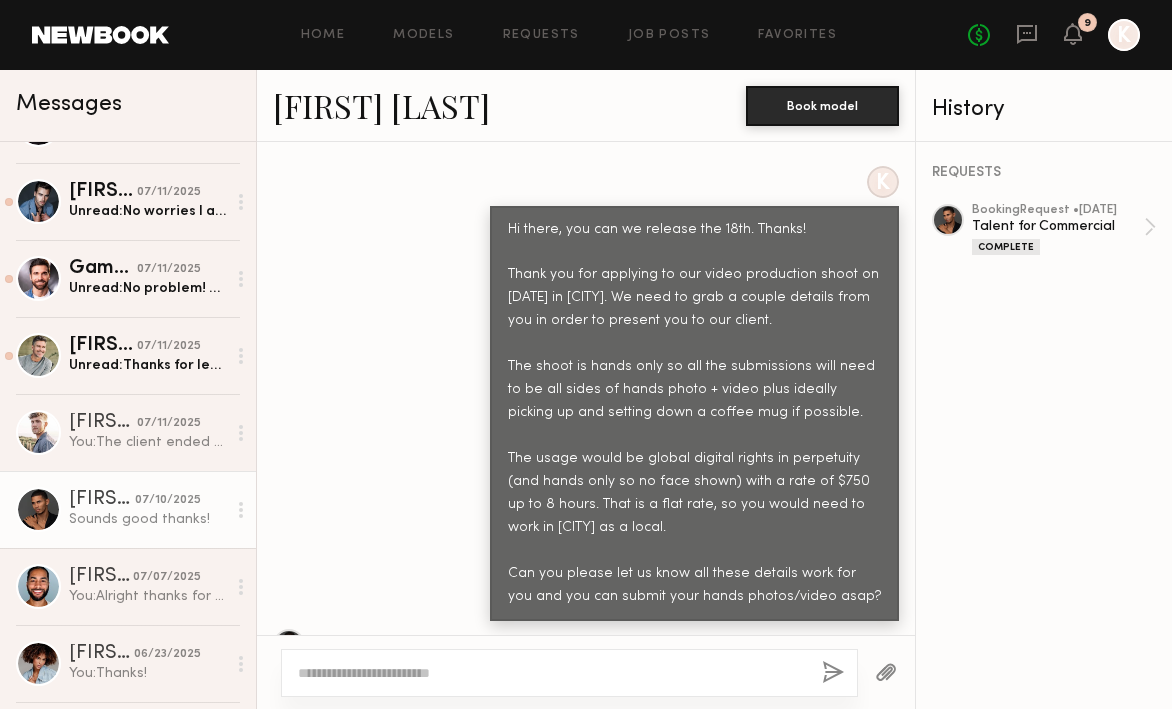 scroll, scrollTop: 1678, scrollLeft: 0, axis: vertical 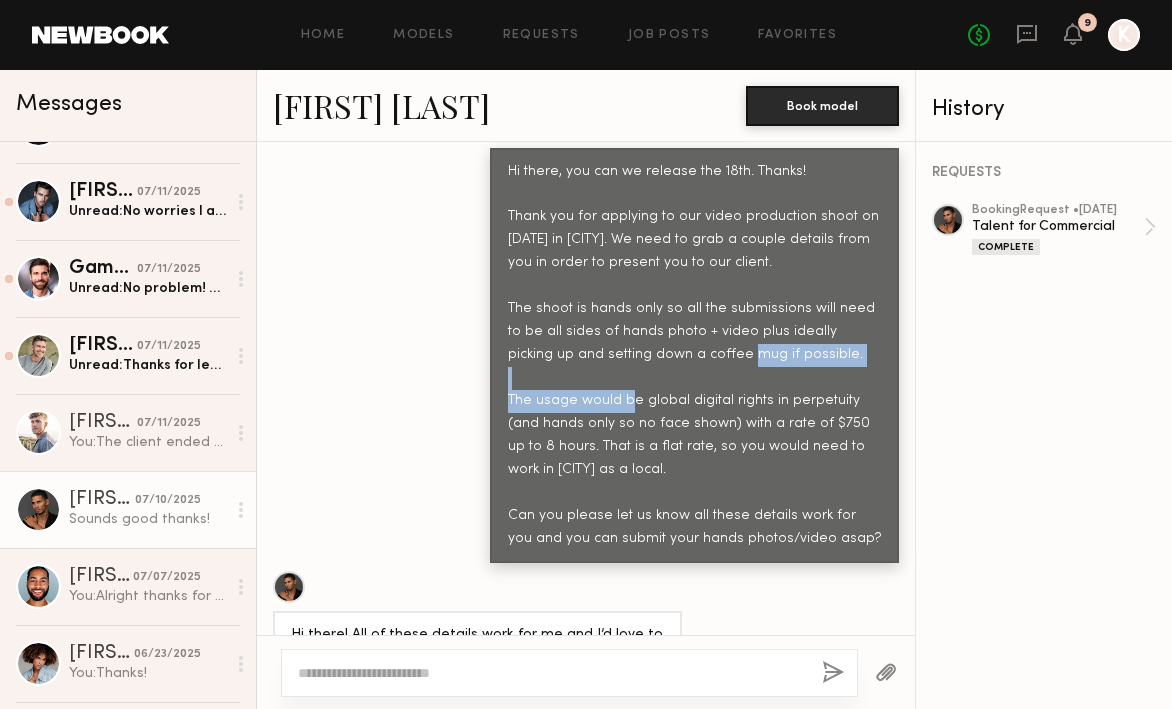 drag, startPoint x: 626, startPoint y: 395, endPoint x: 830, endPoint y: 397, distance: 204.0098 